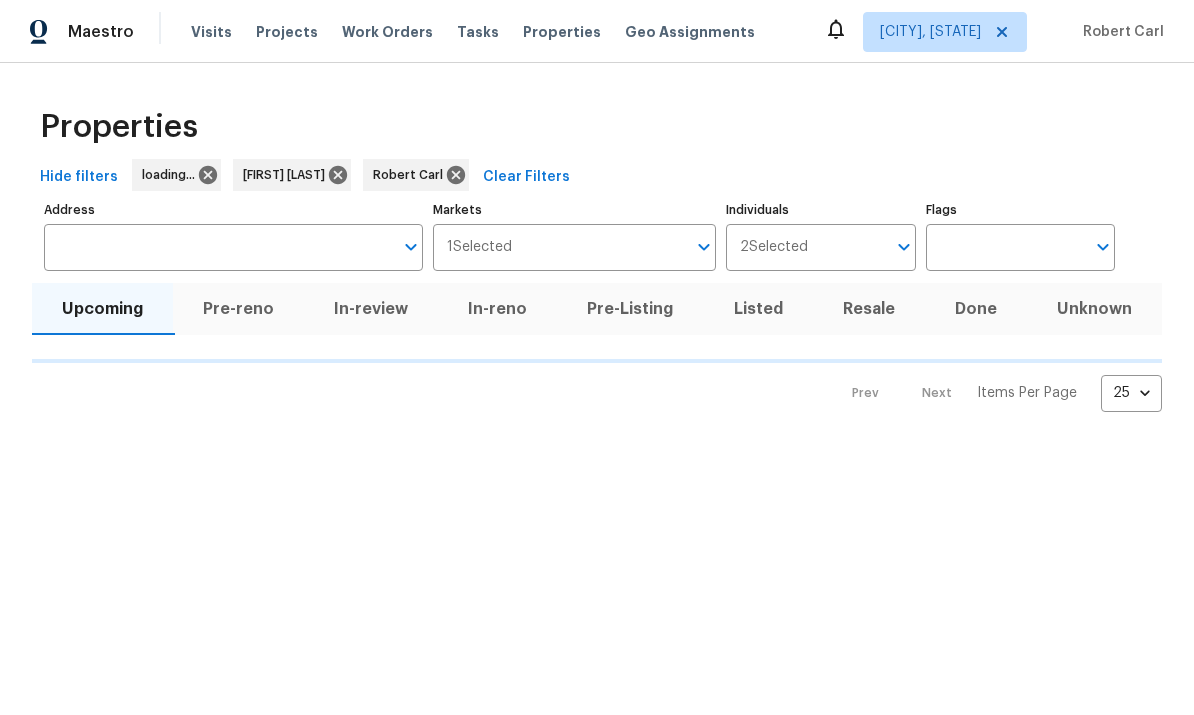 scroll, scrollTop: 0, scrollLeft: 0, axis: both 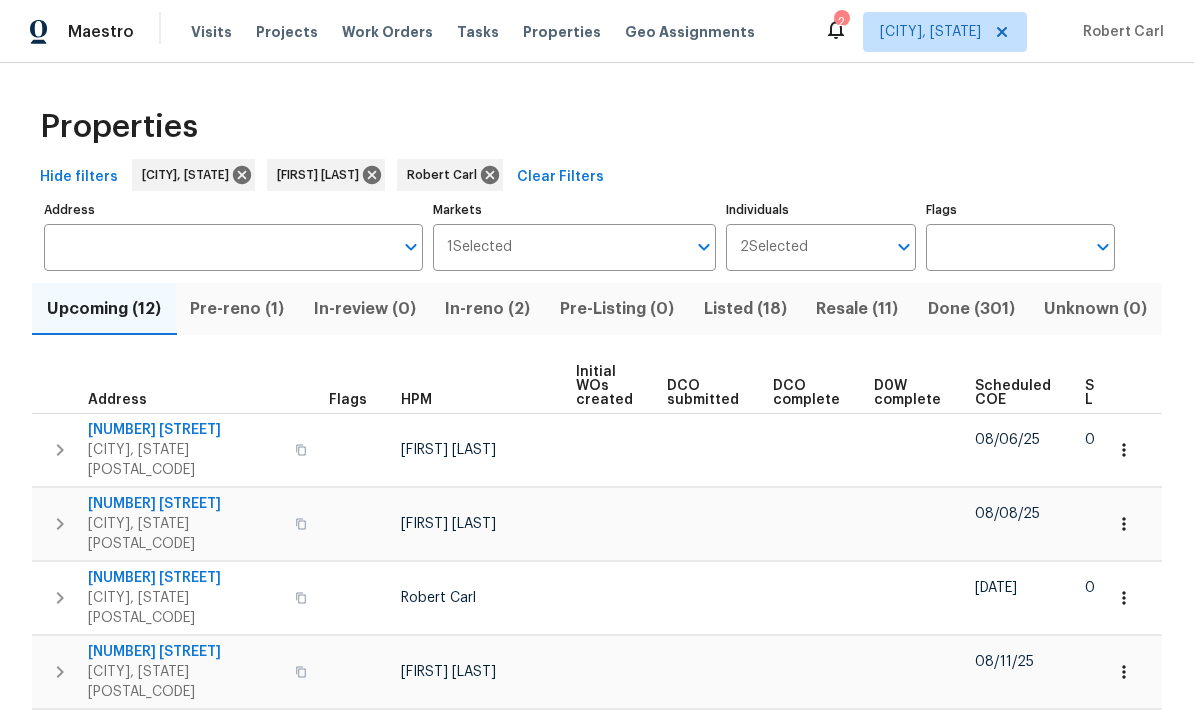 click on "Listed (18)" at bounding box center (745, 309) 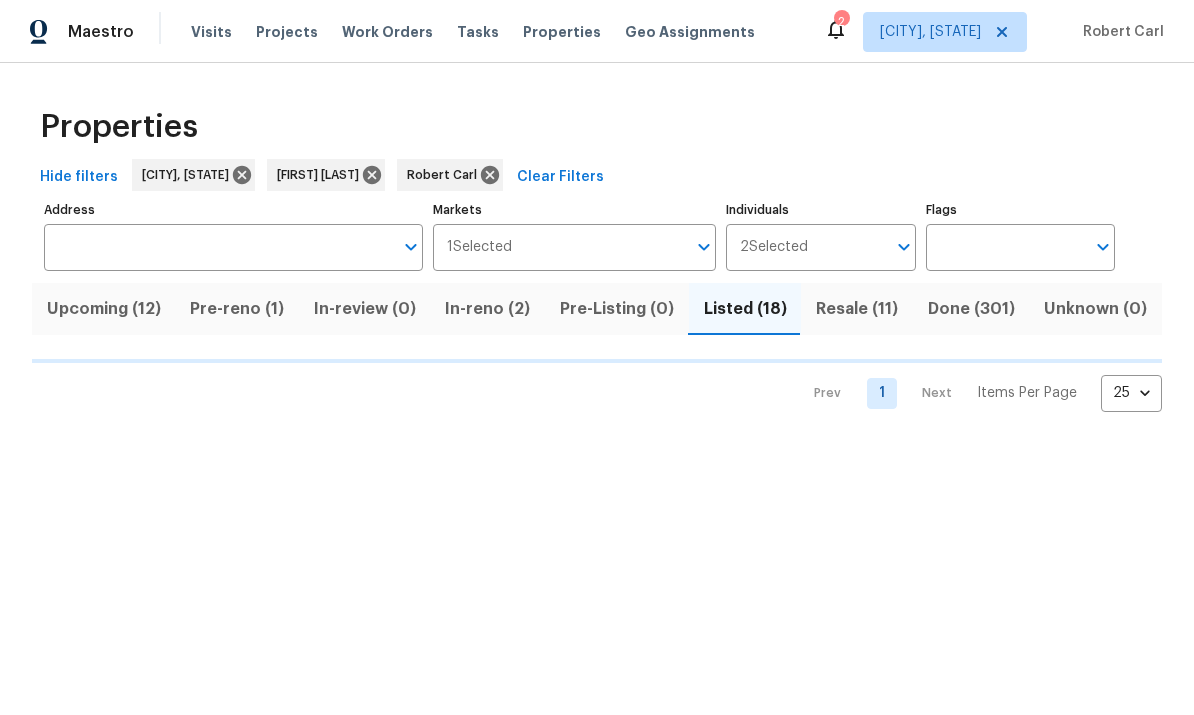 scroll, scrollTop: 0, scrollLeft: 0, axis: both 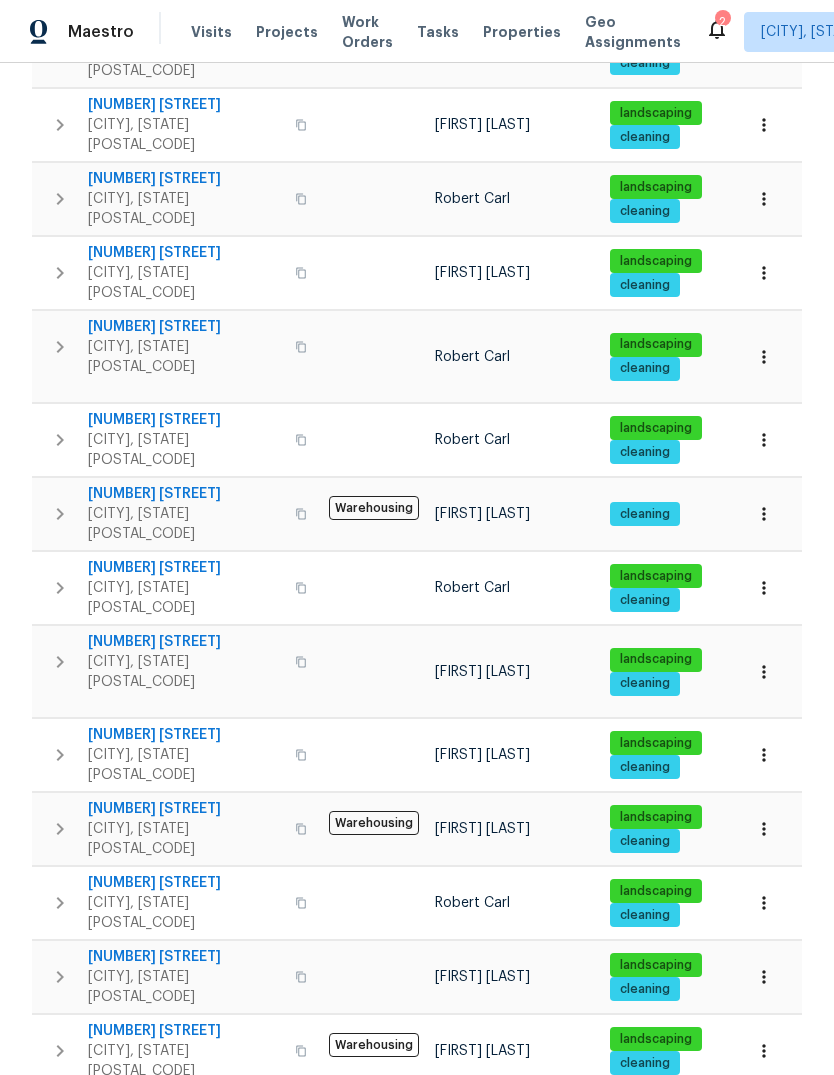 click on "8494 Wexford Ave" at bounding box center [185, 1198] 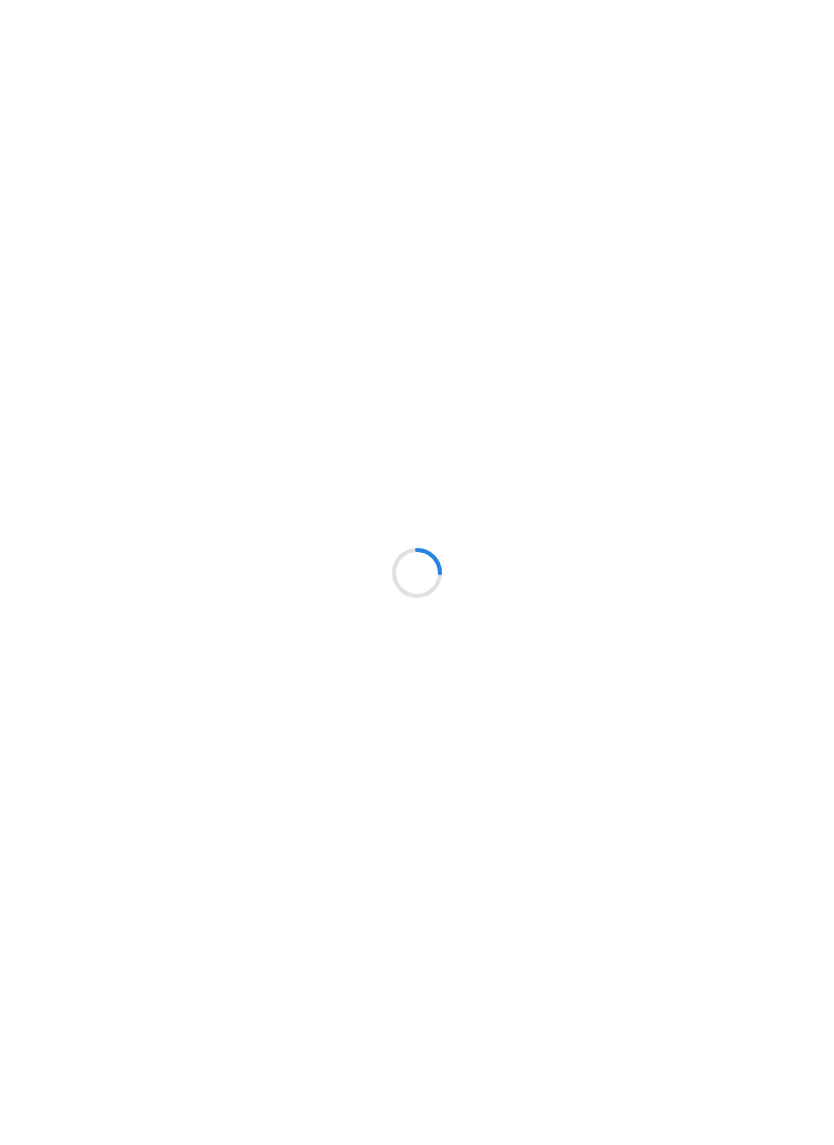 scroll, scrollTop: 0, scrollLeft: 0, axis: both 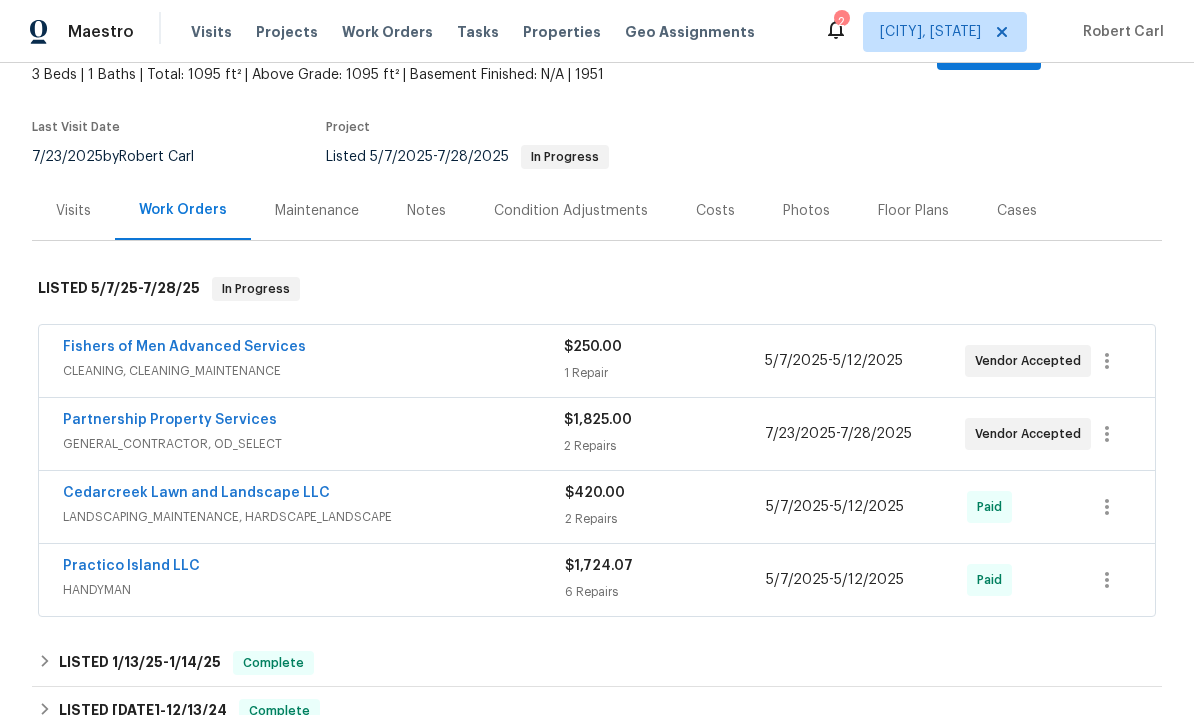 click on "Partnership Property Services" at bounding box center (170, 420) 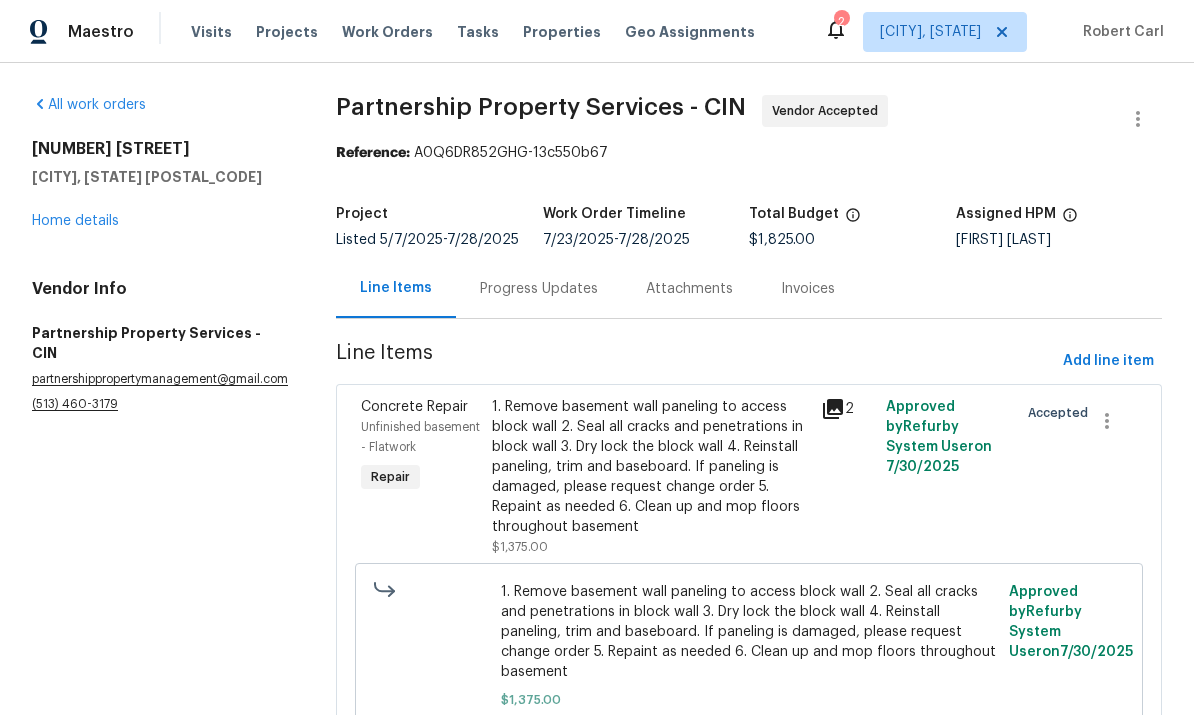 scroll, scrollTop: 0, scrollLeft: 0, axis: both 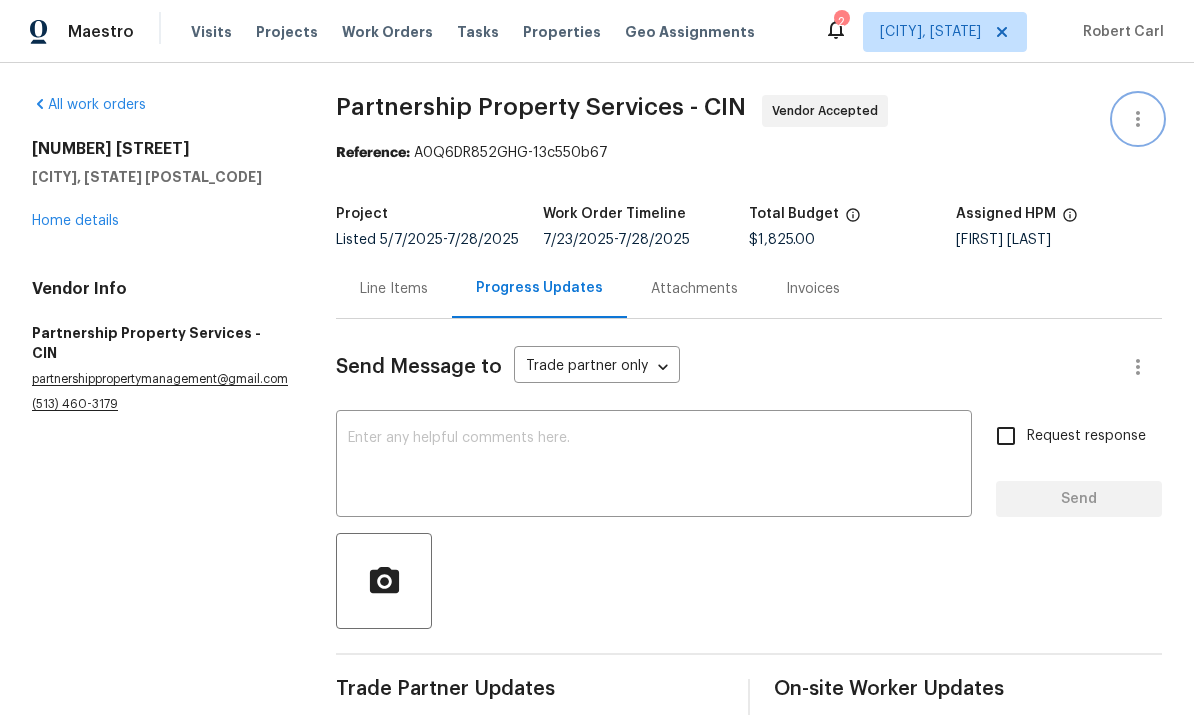 click 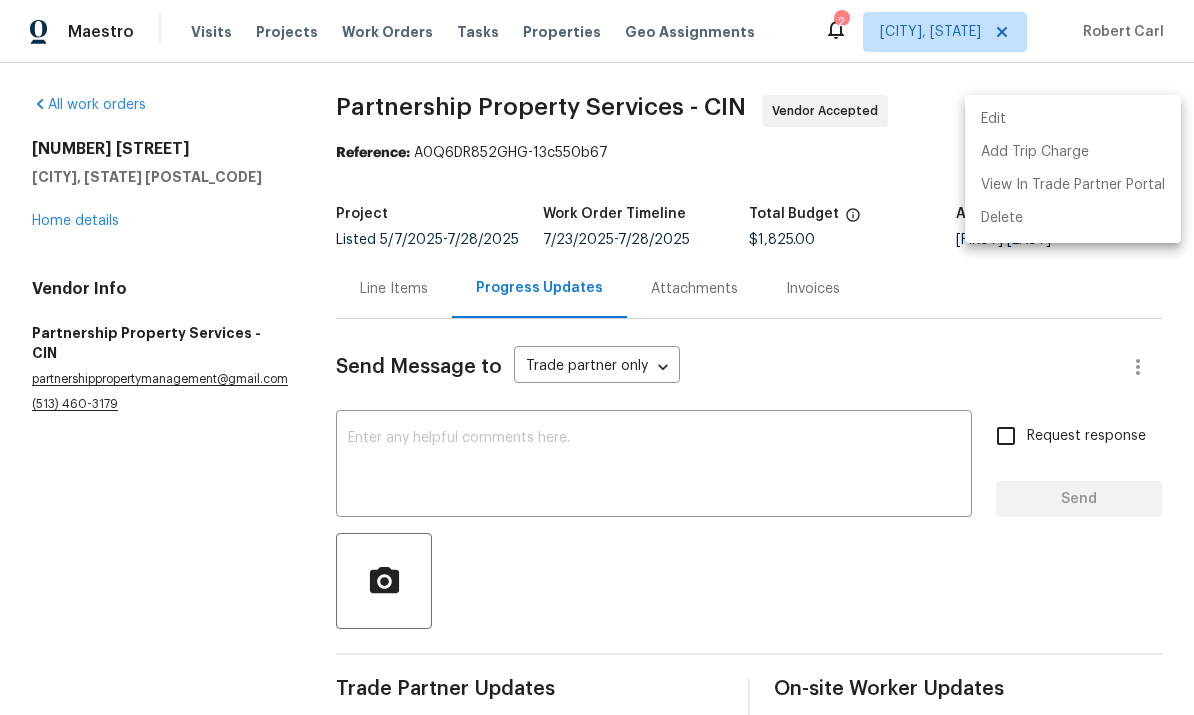 click on "Edit" at bounding box center (1073, 119) 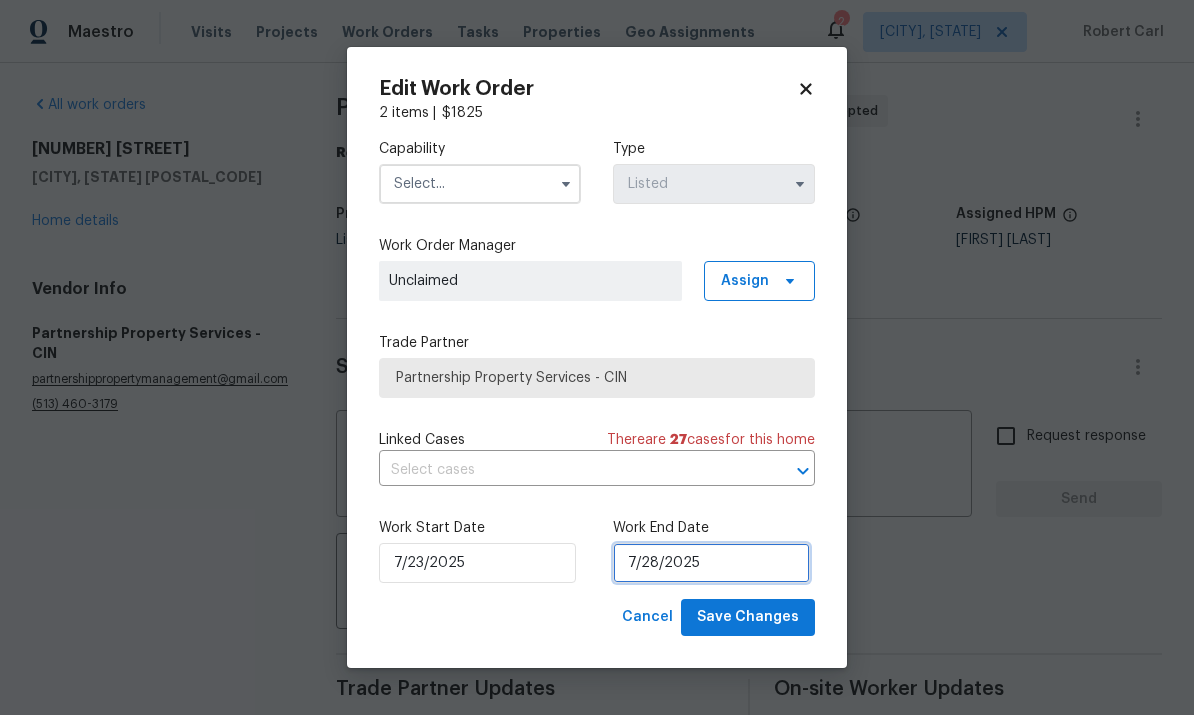 click on "7/28/2025" at bounding box center [711, 563] 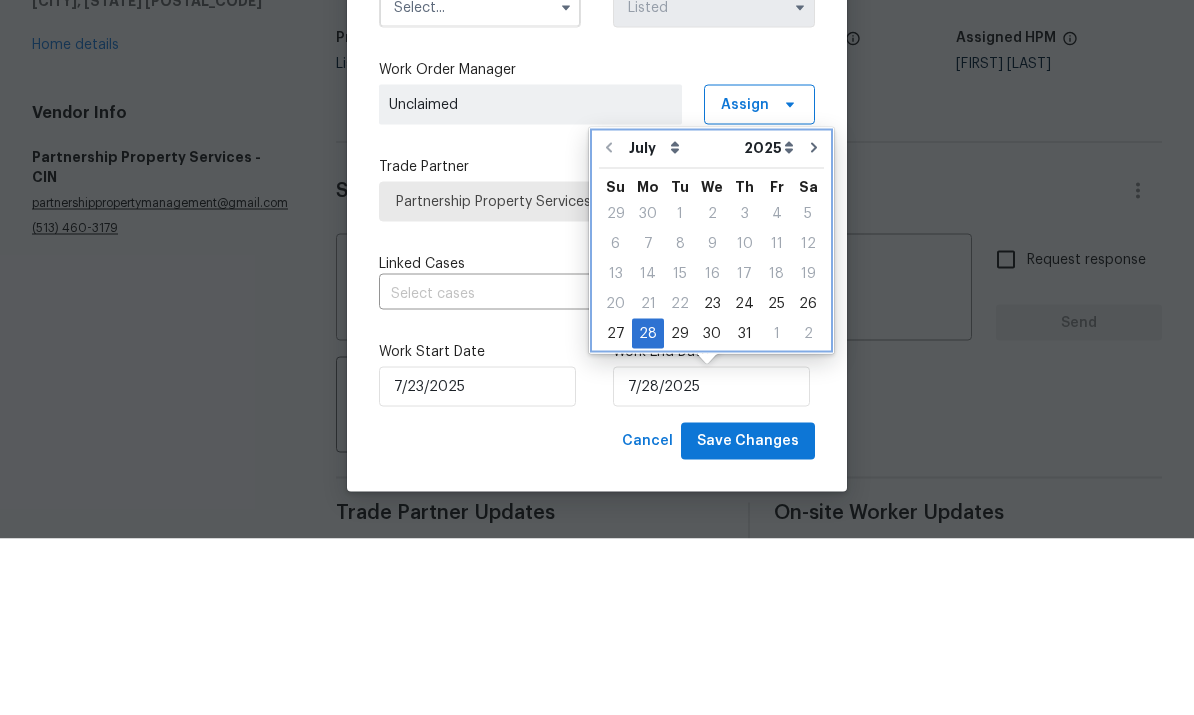 click at bounding box center (814, 324) 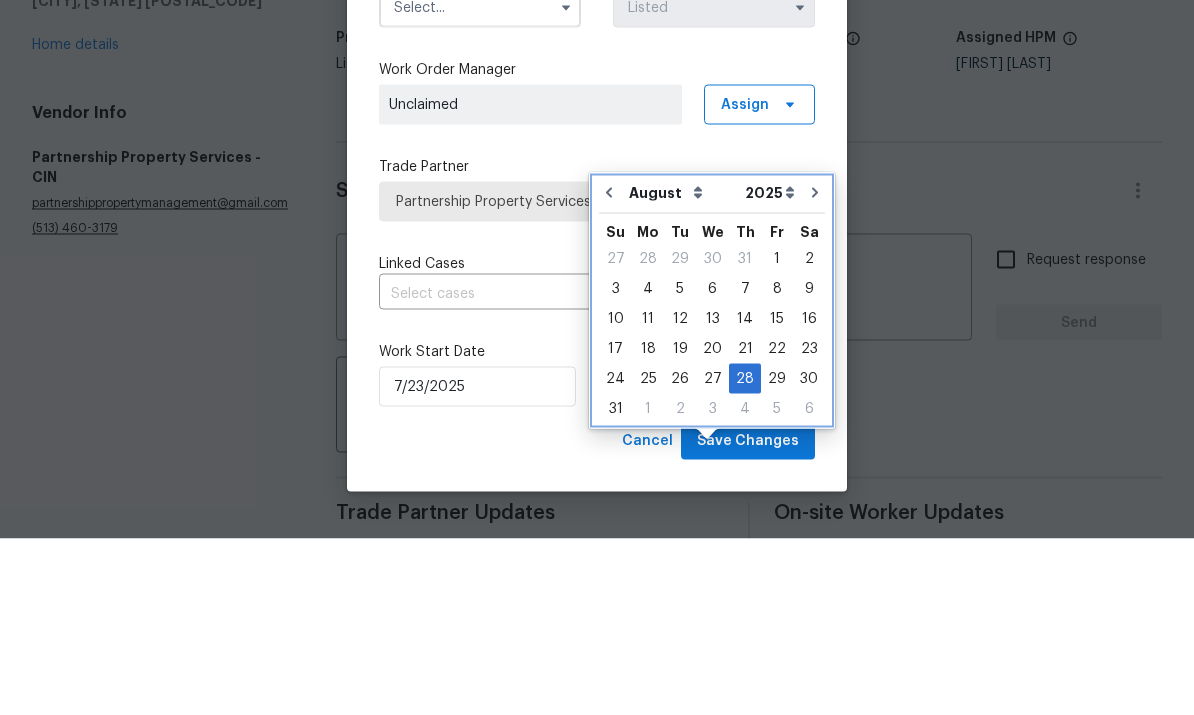scroll, scrollTop: 75, scrollLeft: 0, axis: vertical 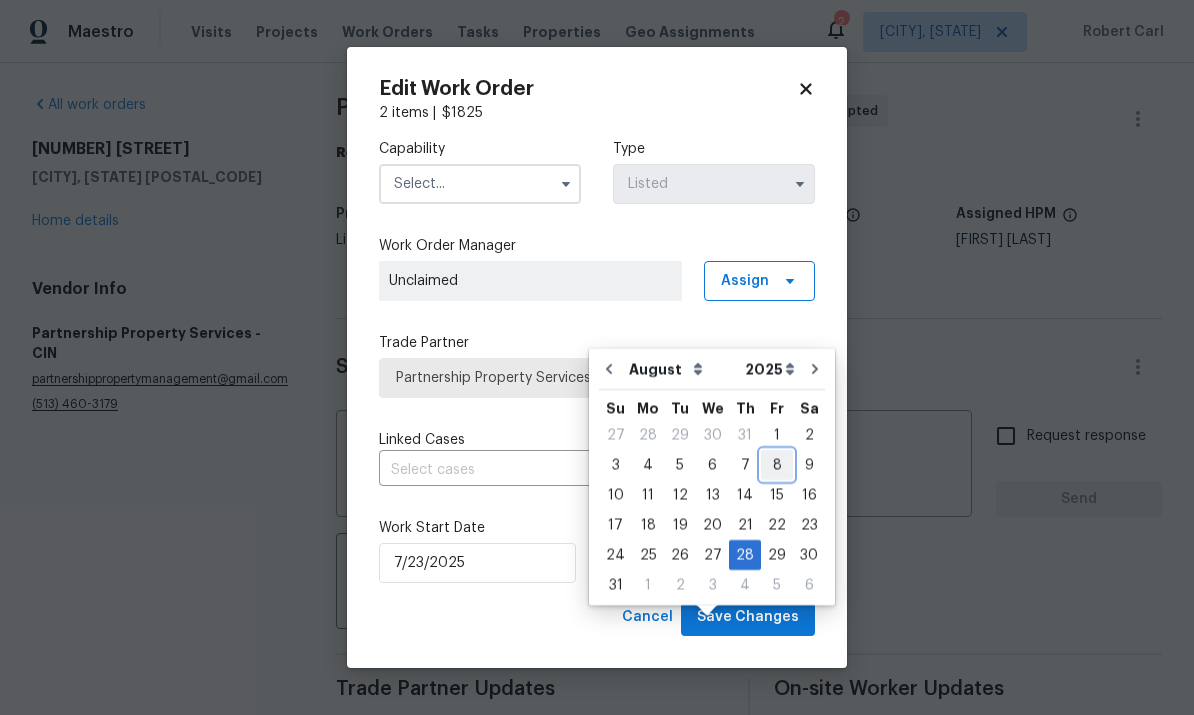 click on "8" at bounding box center (777, 465) 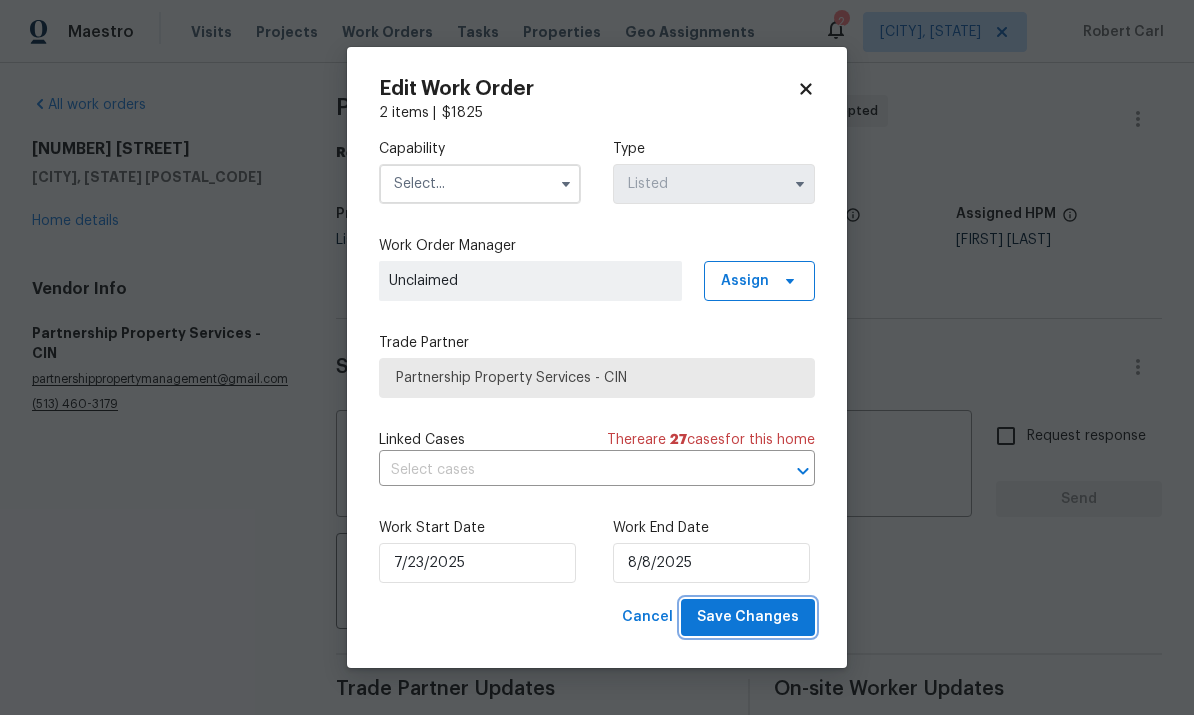 click on "Save Changes" at bounding box center [748, 617] 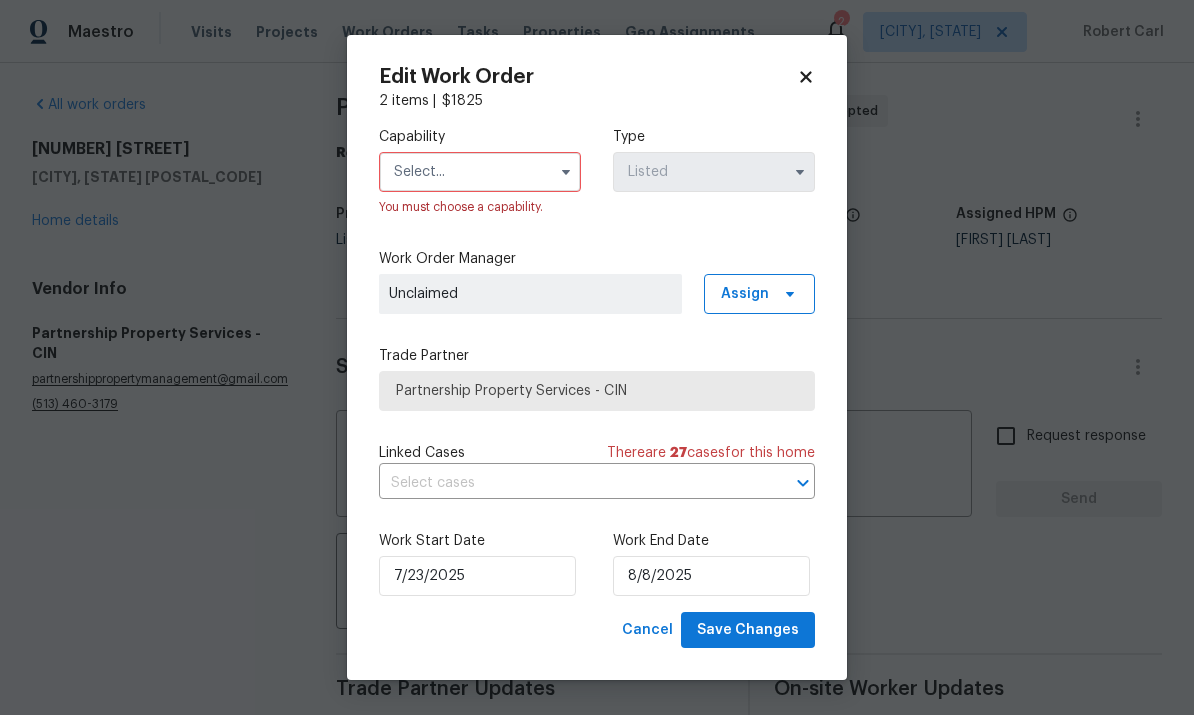 click at bounding box center (480, 172) 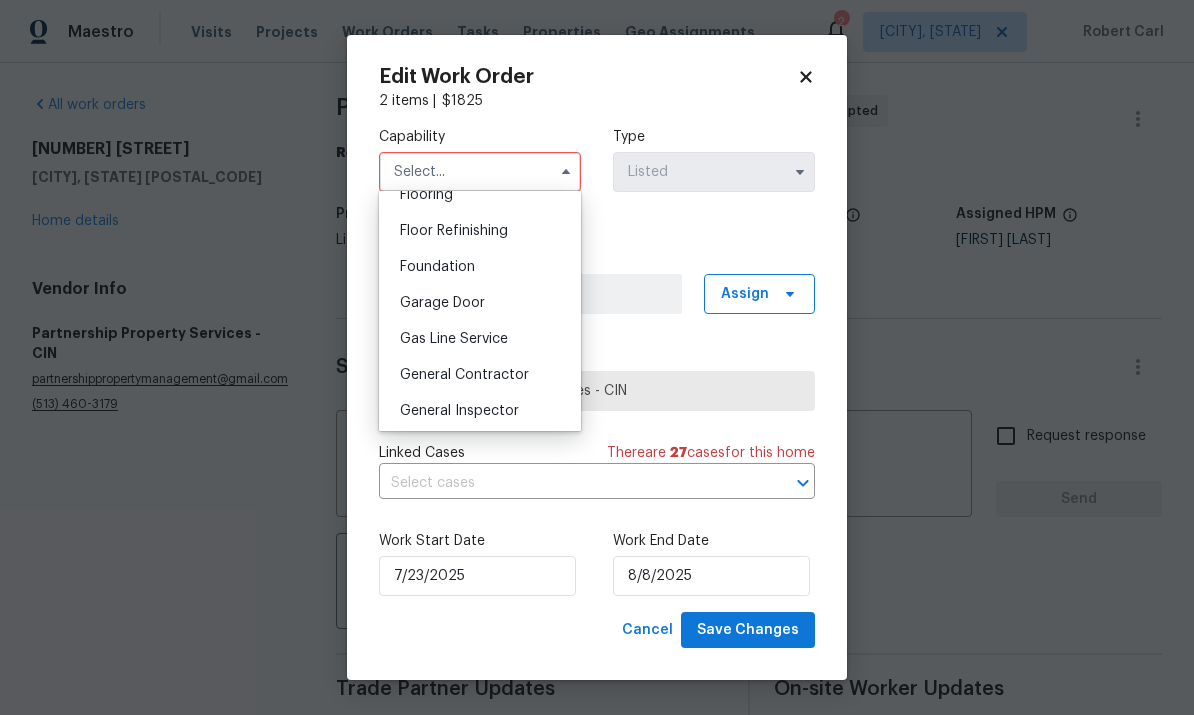 scroll, scrollTop: 802, scrollLeft: 0, axis: vertical 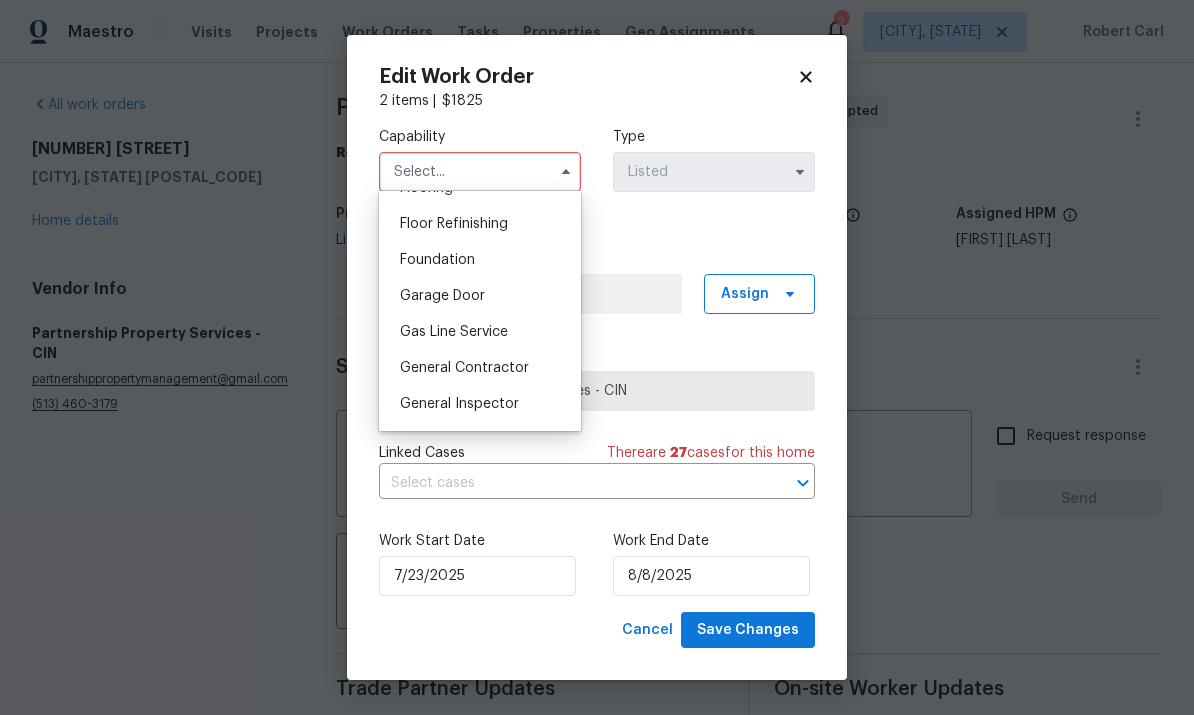 click on "General Contractor" at bounding box center (464, 368) 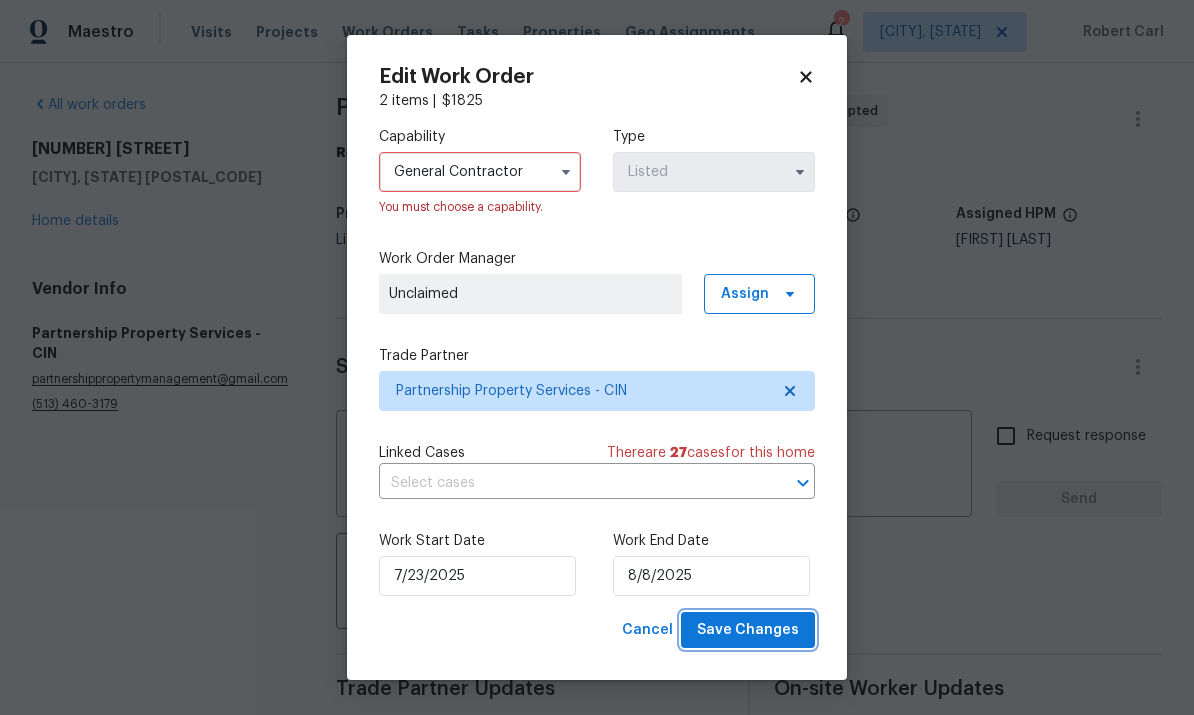 click on "Save Changes" at bounding box center (748, 630) 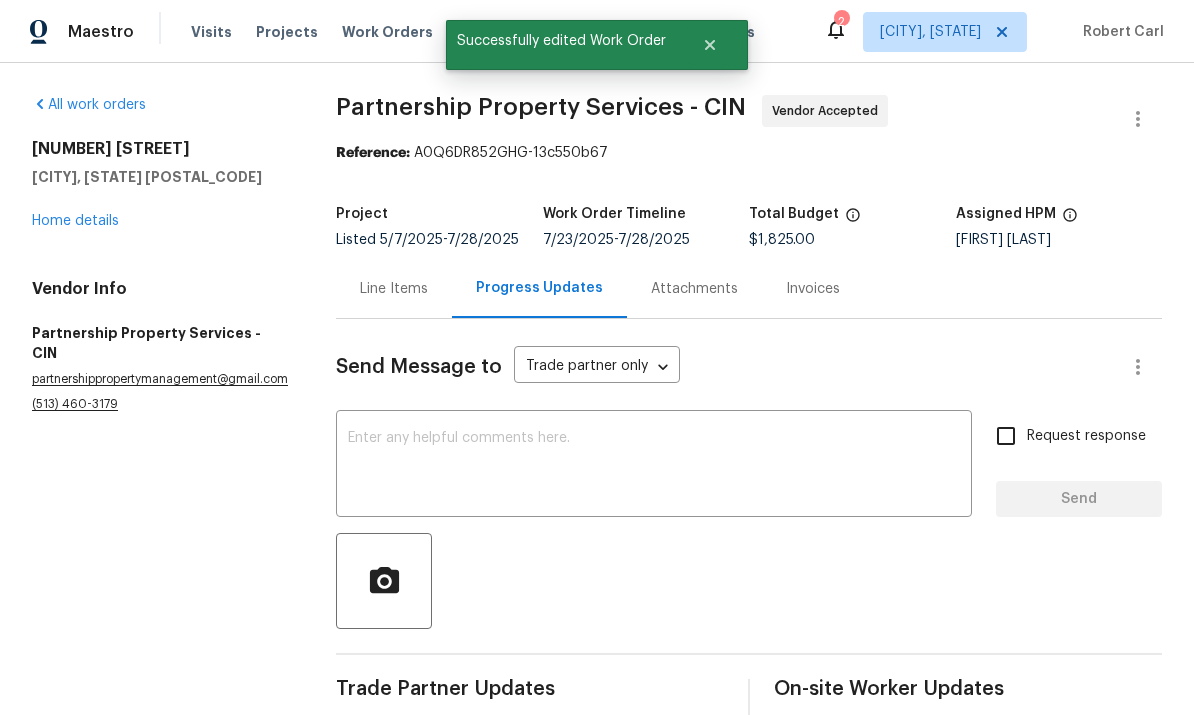 click at bounding box center (654, 466) 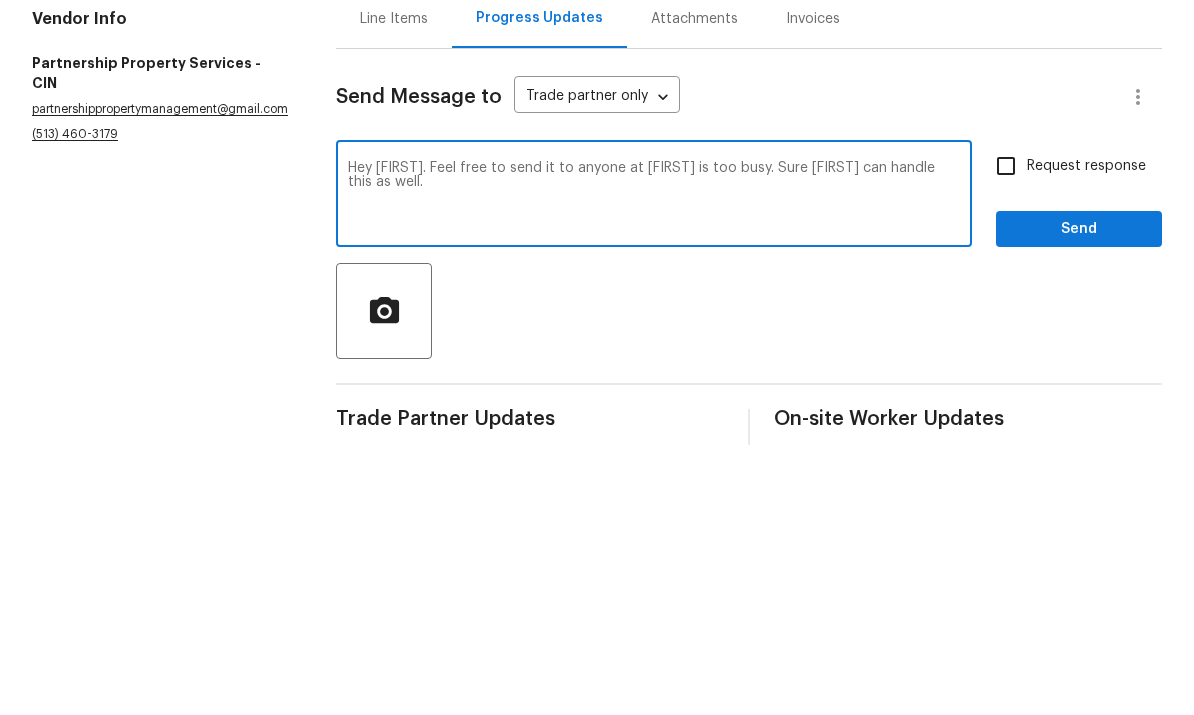 type on "Hey Ryan. Feel free to send it to anyone at Carl is too busy. Sure Josh can handle this as well." 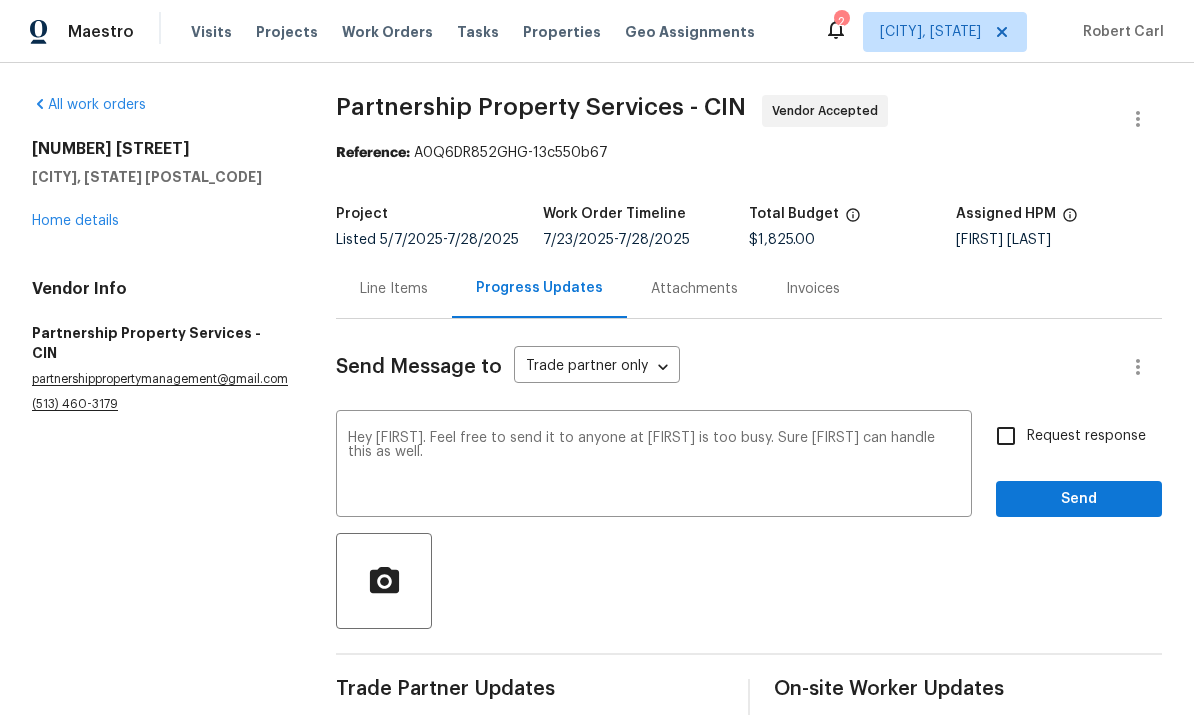 click on "Hey Ryan. Feel free to send it to anyone at Carl is too busy. Sure Josh can handle this as well." at bounding box center [654, 466] 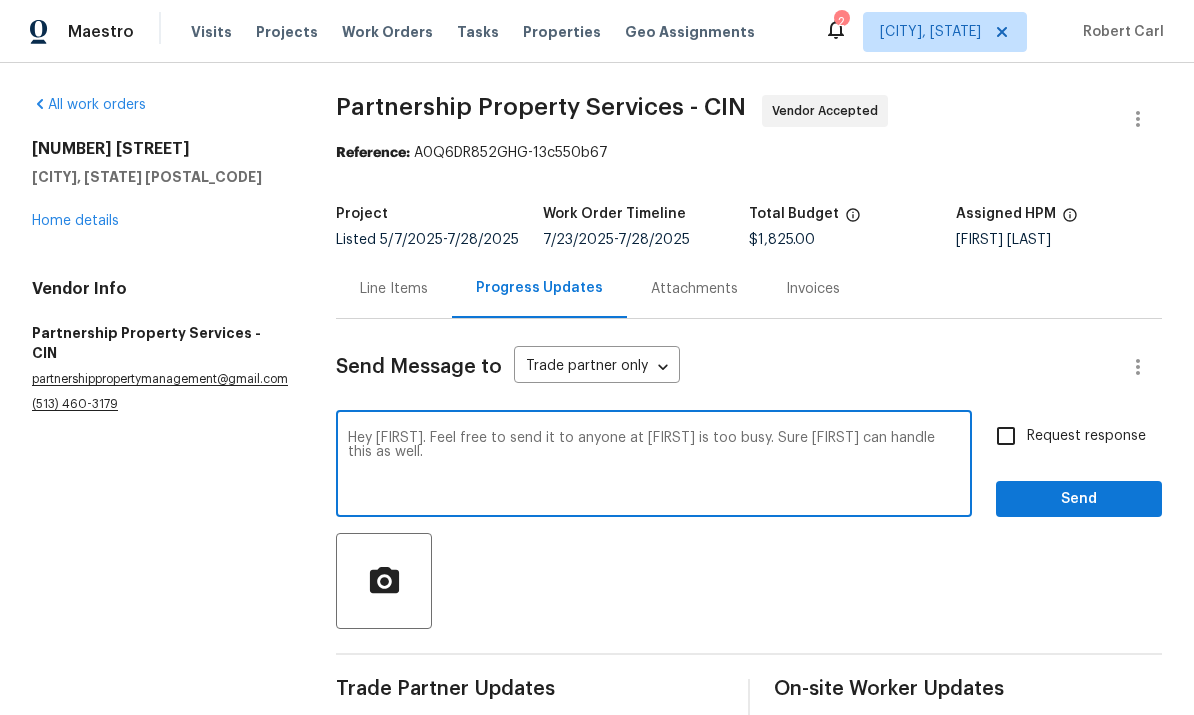 scroll, scrollTop: 0, scrollLeft: 0, axis: both 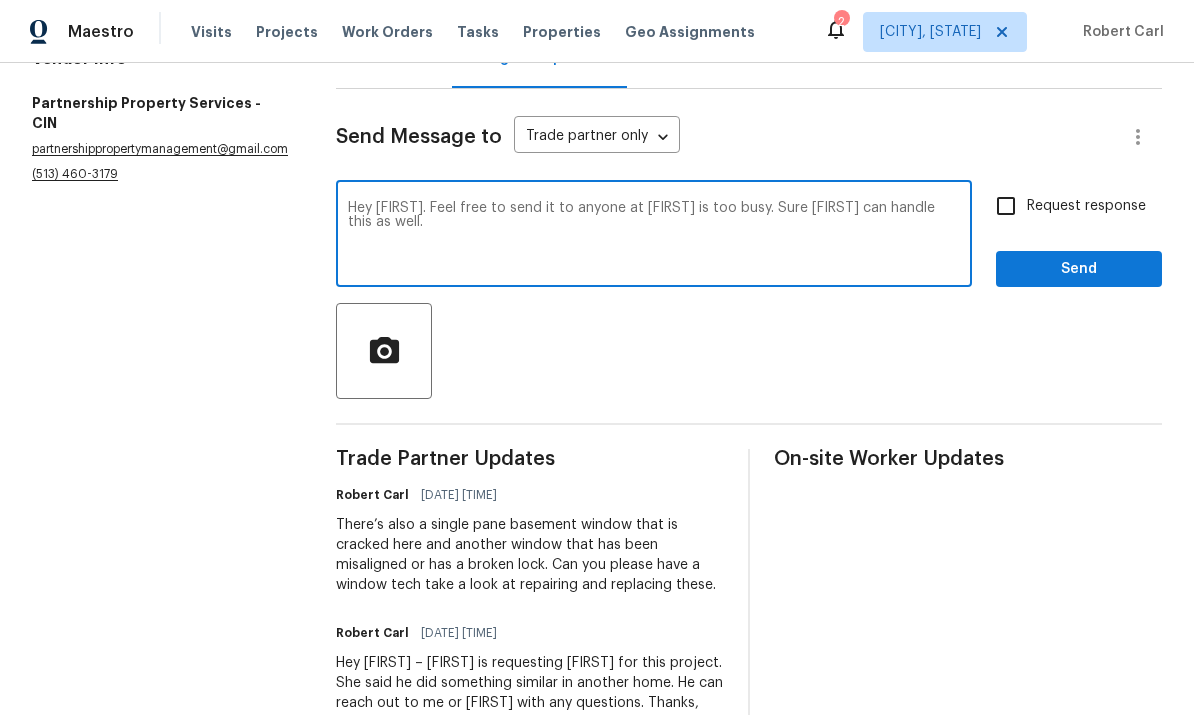 click on "Hey Ryan. Feel free to send it to anyone at Carl is too busy. Sure Josh can handle this as well." at bounding box center [654, 236] 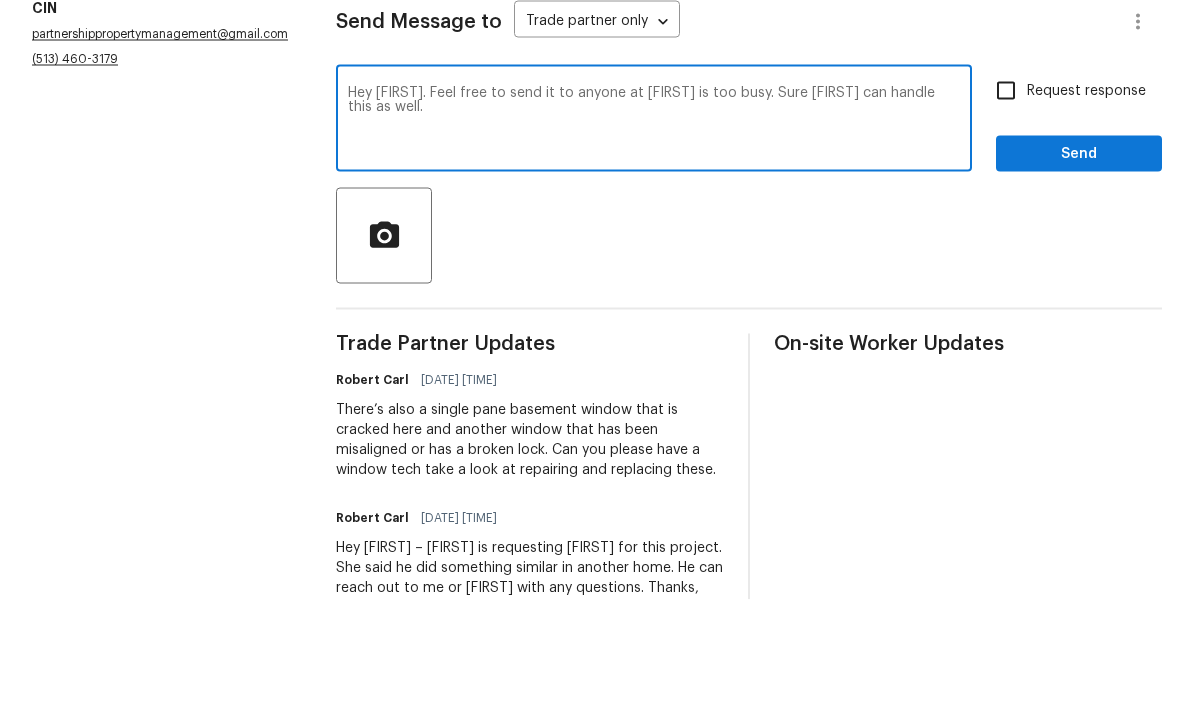 click on "Hey Ryan. Feel free to send it to anyone at Carl is too busy. Sure Josh can handle this as well." at bounding box center (654, 236) 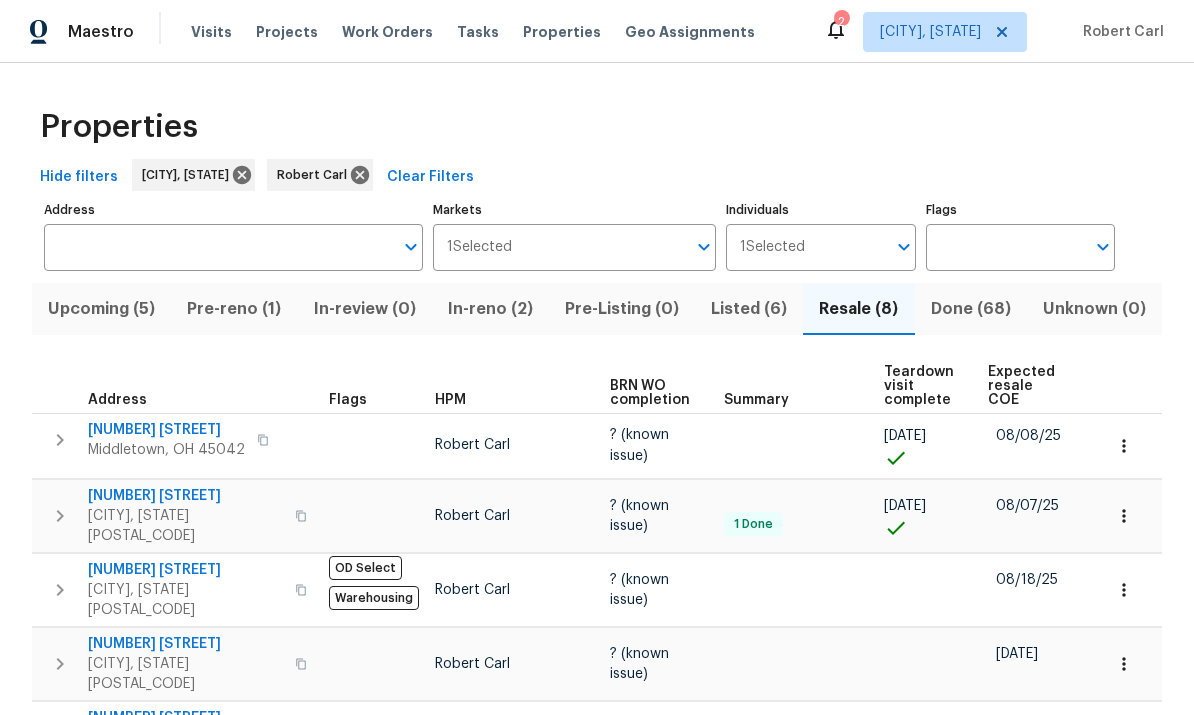 scroll, scrollTop: 0, scrollLeft: 0, axis: both 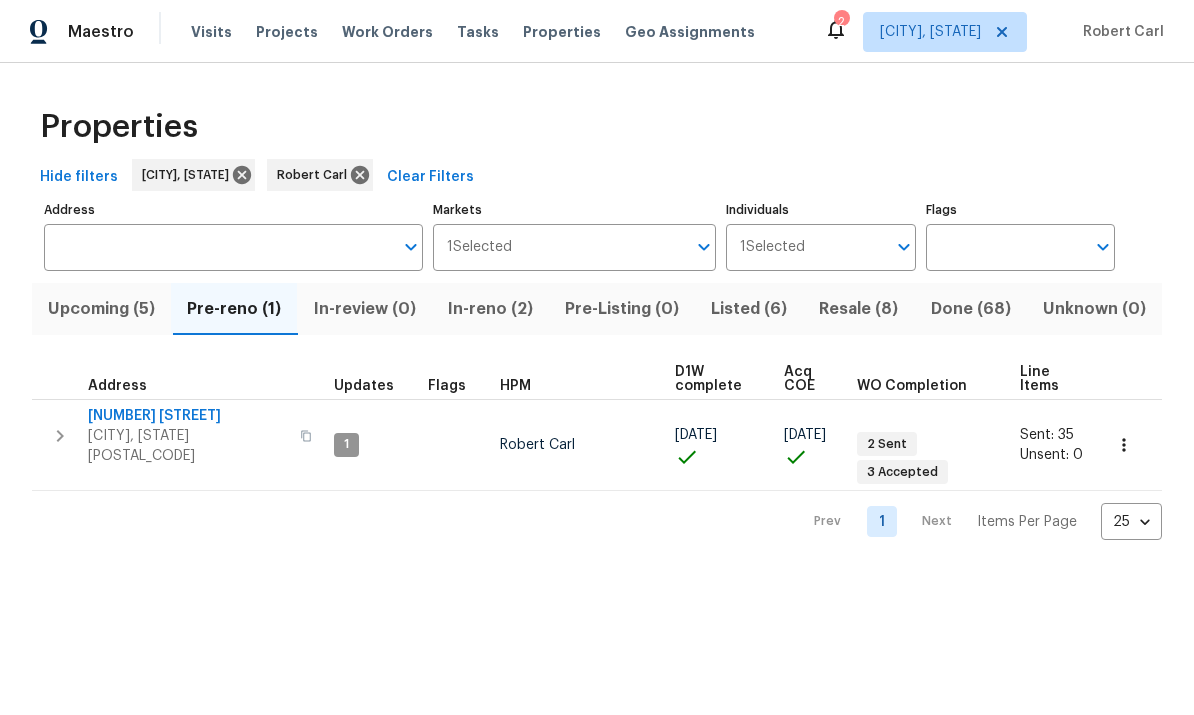 click on "Monroe, OH 45050" at bounding box center [188, 446] 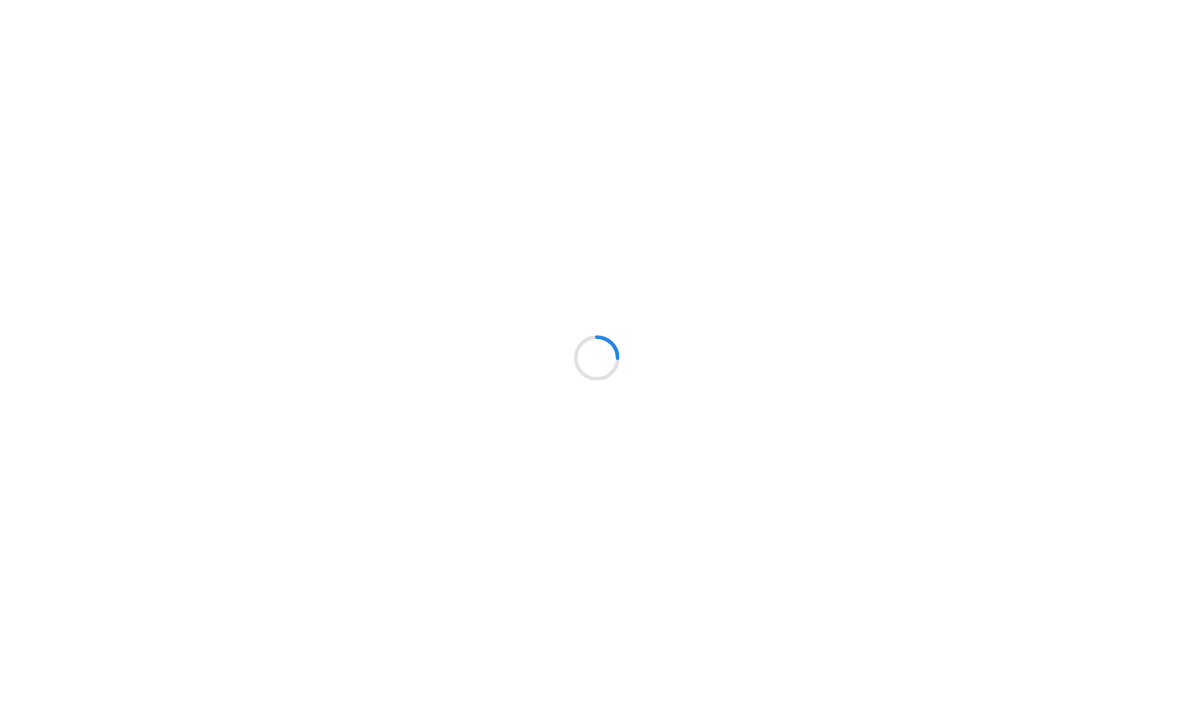 scroll, scrollTop: 0, scrollLeft: 0, axis: both 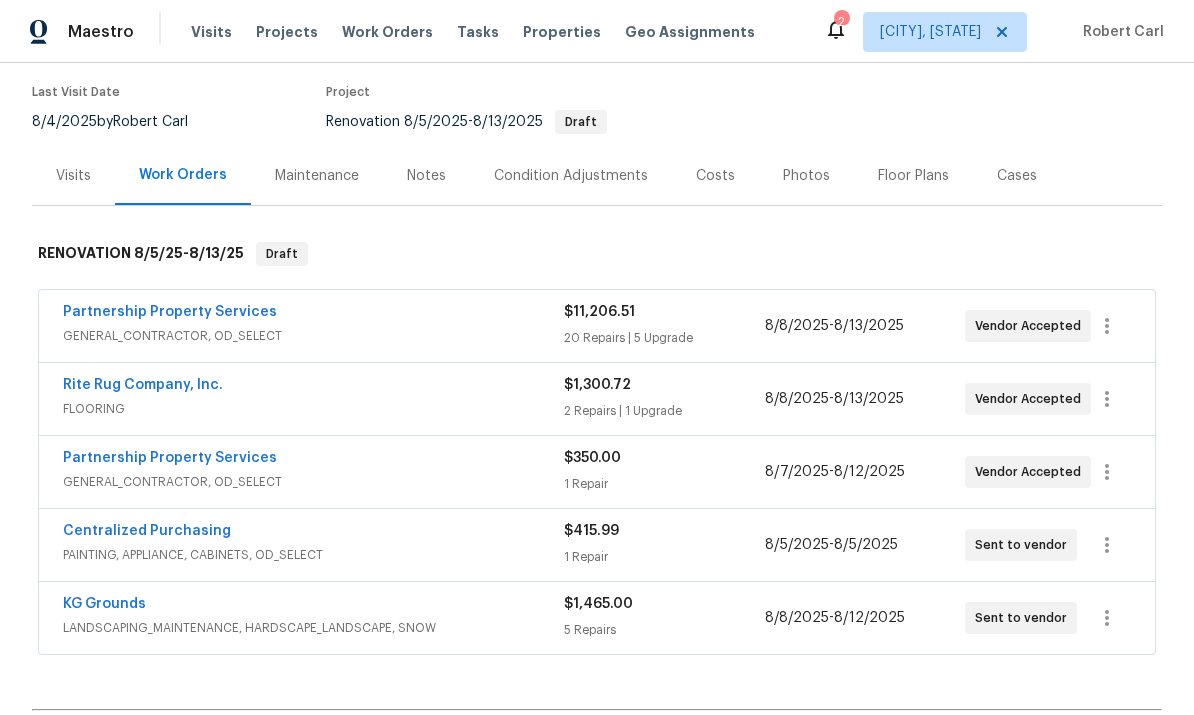 click on "Back to all projects [NUMBER] [STREET], [CITY], [STATE] [BEDS] | [BATHS] | Total: [SQUARE_FEET] ft² | Above Grade: [SQUARE_FEET] ft² | Basement Finished: N/A | [YEAR] Not seen today Mark Seen Actions Last Visit Date [DATE]  by  [FIRST] [LAST]   Project Renovation   [DATE]  -  [DATE] Draft Visits Work Orders Maintenance Notes Condition Adjustments Costs Photos Floor Plans Cases RENOVATION   [DATE]  -  [DATE] Draft Partnership Property Services GENERAL_CONTRACTOR, OD_SELECT $[PRICE] [REPAIRS] Repairs | [UPGRADES] Upgrade [DATE]  -  [DATE] Vendor Accepted Rite Rug Company, Inc. FLOORING $[PRICE] [REPAIRS] Repairs | [UPGRADES] Upgrade [DATE]  -  [DATE] Vendor Accepted Partnership Property Services GENERAL_CONTRACTOR, OD_SELECT $[PRICE] [REPAIRS] Repair [DATE]  -  [DATE] Vendor Accepted Centralized Purchasing PAINTING, APPLIANCE, CABINETS, OD_SELECT $[PRICE] [REPAIRS] Repair [DATE]  -  [DATE] Sent to vendor KG Grounds LANDSCAPING_MAINTENANCE, HARDSCAPE_LANDSCAPE, SNOW $[PRICE] [REPAIRS] Repairs [DATE]  -  [DATE] Sent to vendor Pending Line Items Exterior ( )" at bounding box center [597, 914] 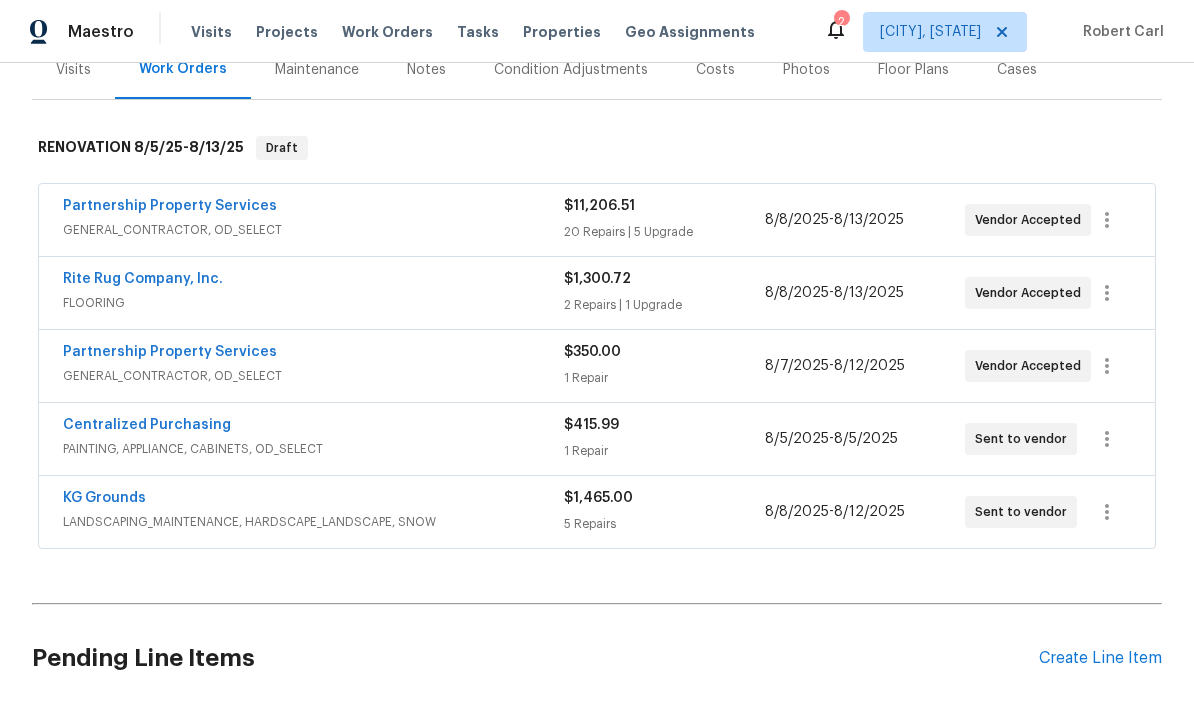 scroll, scrollTop: 291, scrollLeft: 0, axis: vertical 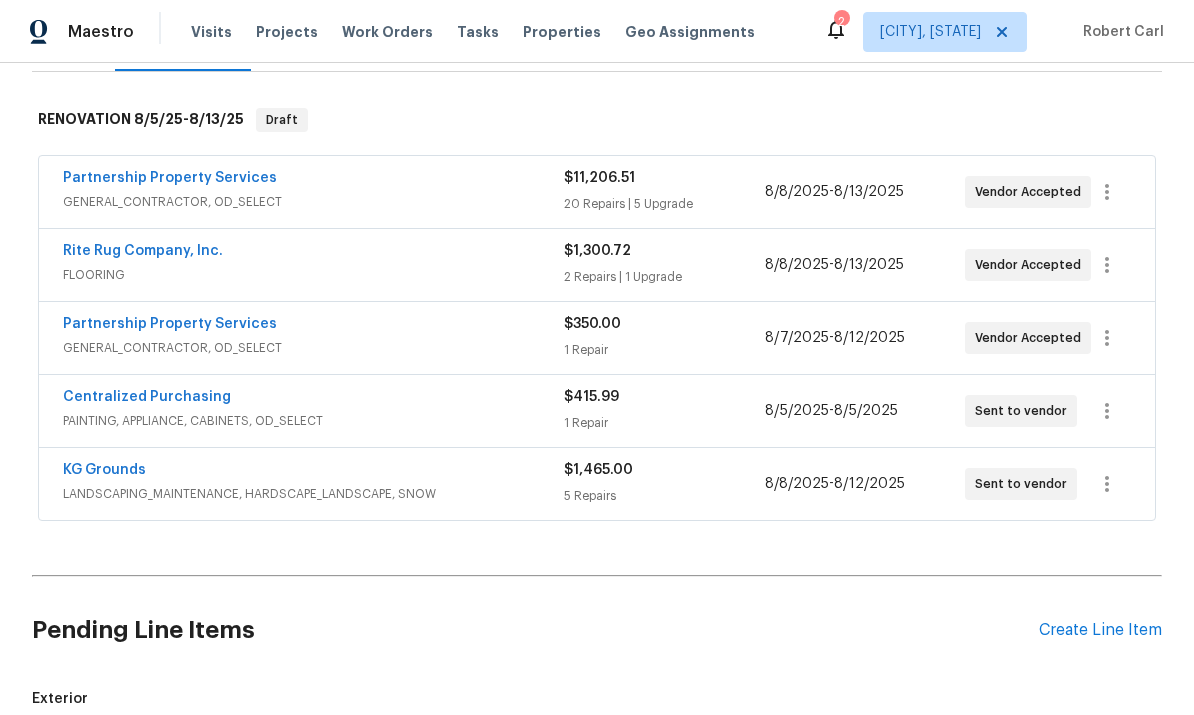 click on "Partnership Property Services" at bounding box center [170, 178] 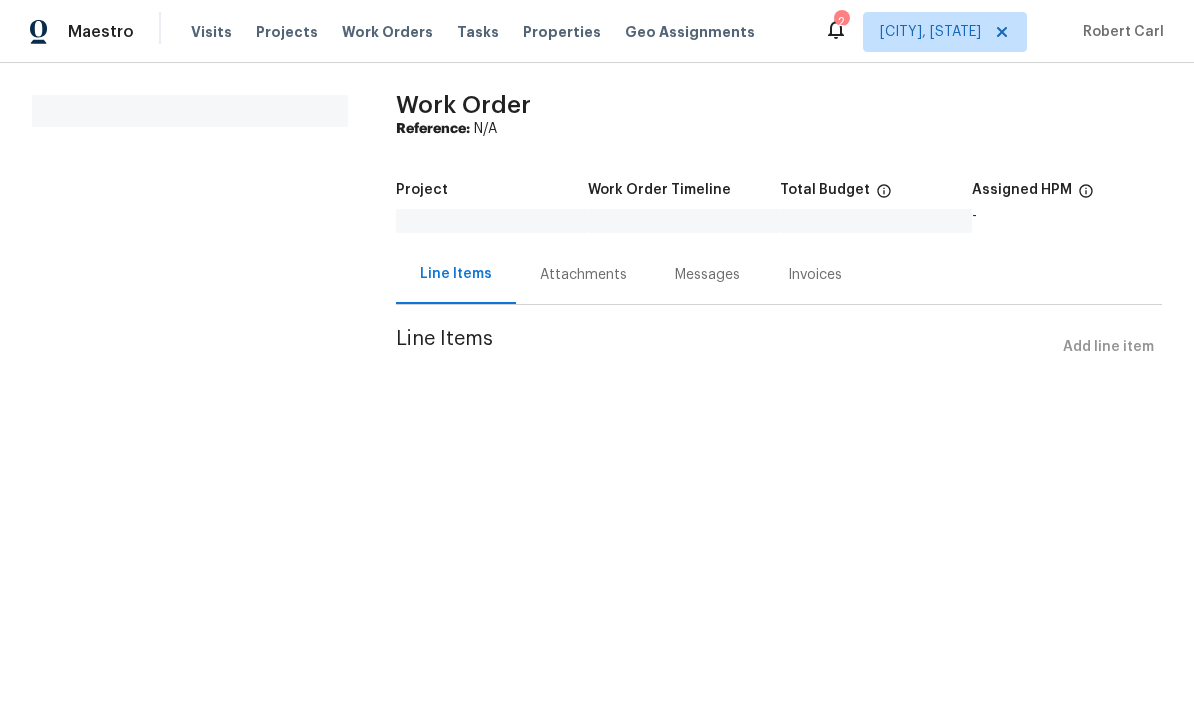 scroll, scrollTop: 0, scrollLeft: 0, axis: both 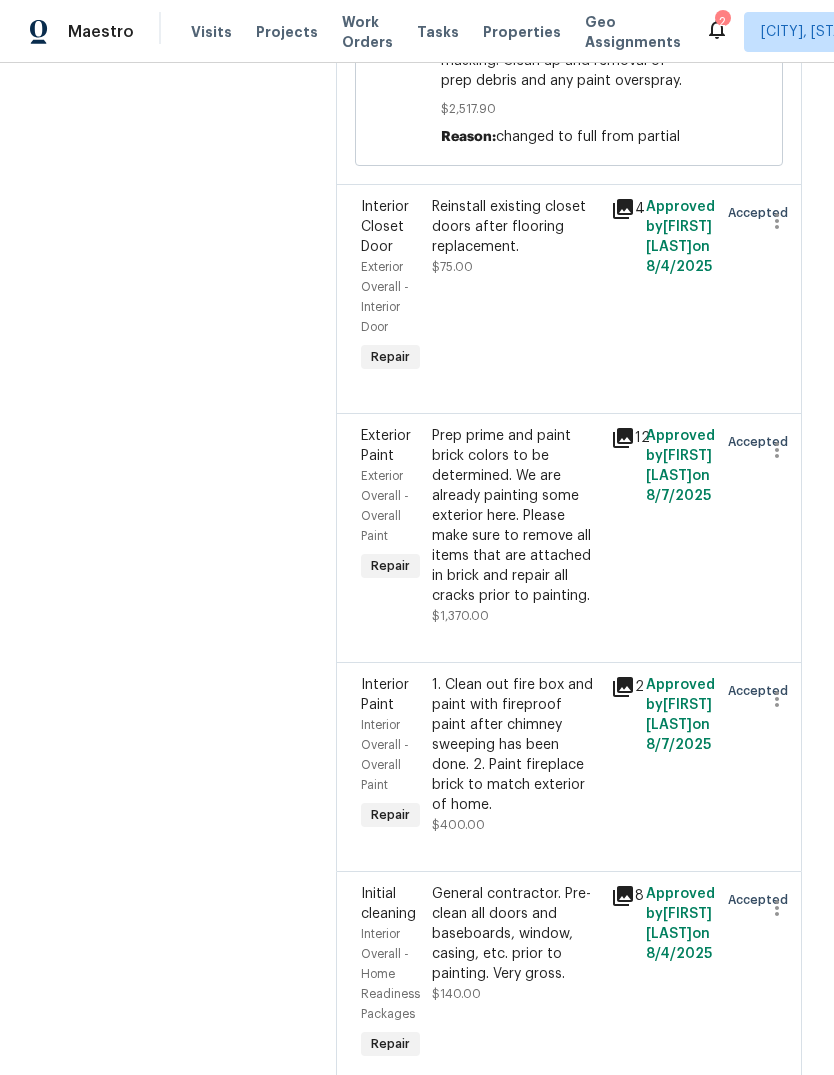 click on "Prep prime and paint brick colors to be determined. We are already painting some exterior here. Please make sure to remove all items that are attached in brick and repair all cracks prior to painting." at bounding box center [515, 516] 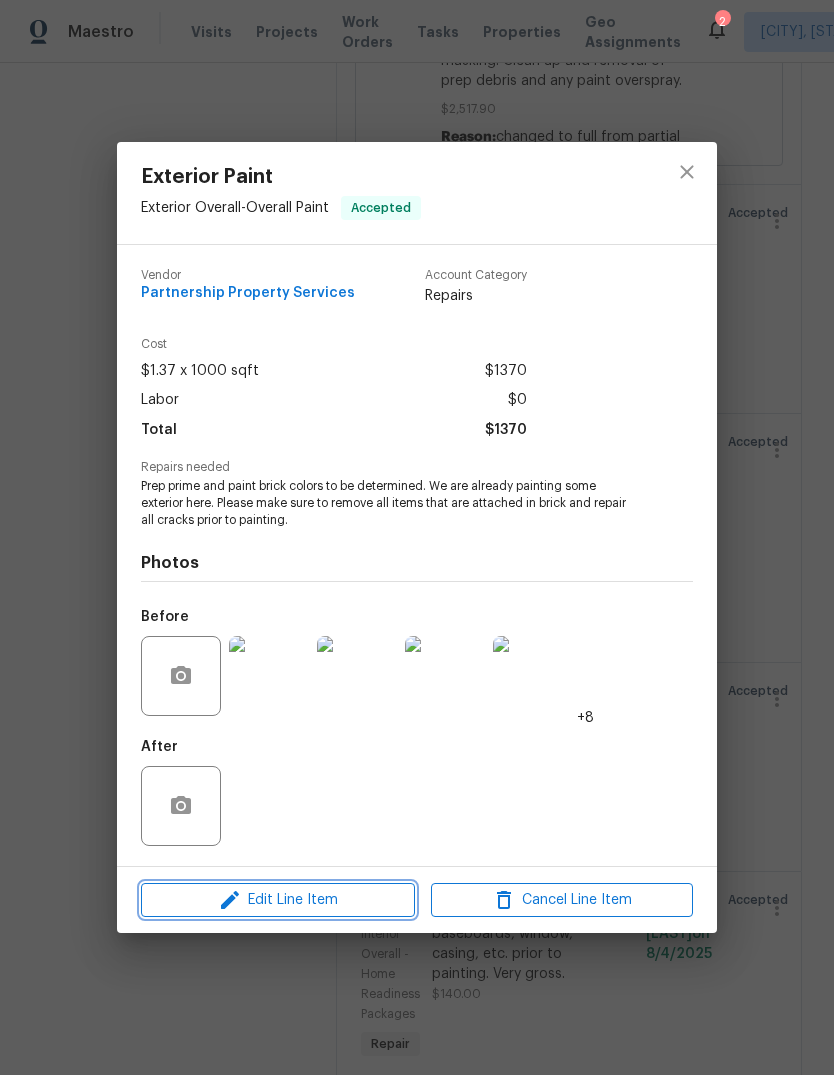 click on "Edit Line Item" at bounding box center [278, 900] 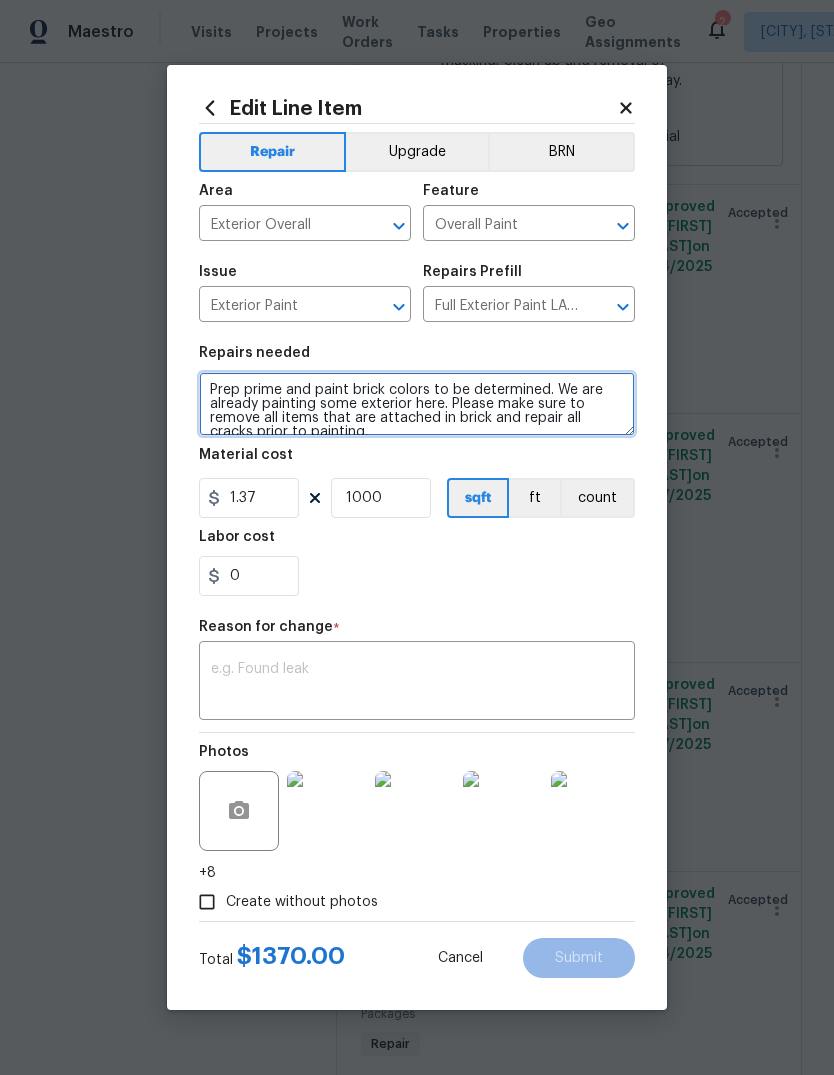 click on "Prep prime and paint brick colors to be determined. We are already painting some exterior here. Please make sure to remove all items that are attached in brick and repair all cracks prior to painting." at bounding box center [417, 404] 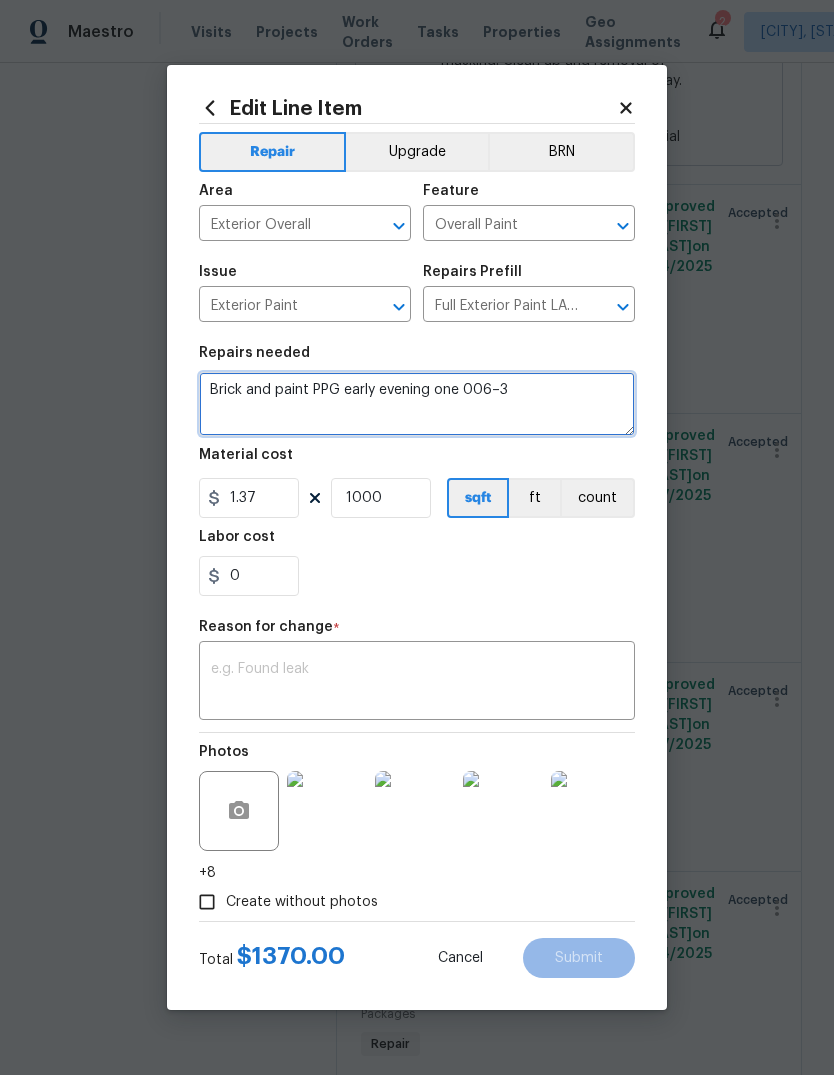 click on "Brick and paint PPG early evening one 006–3" at bounding box center [417, 404] 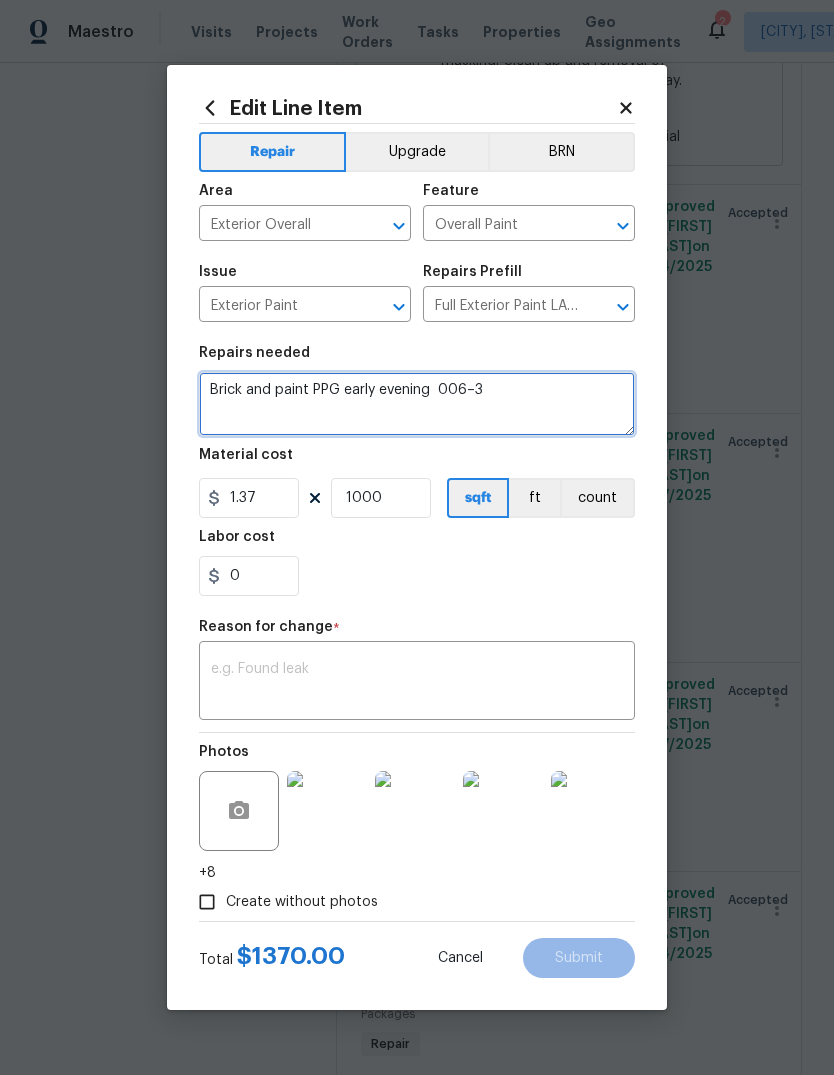 click on "Brick and paint PPG early evening  006–3" at bounding box center (417, 404) 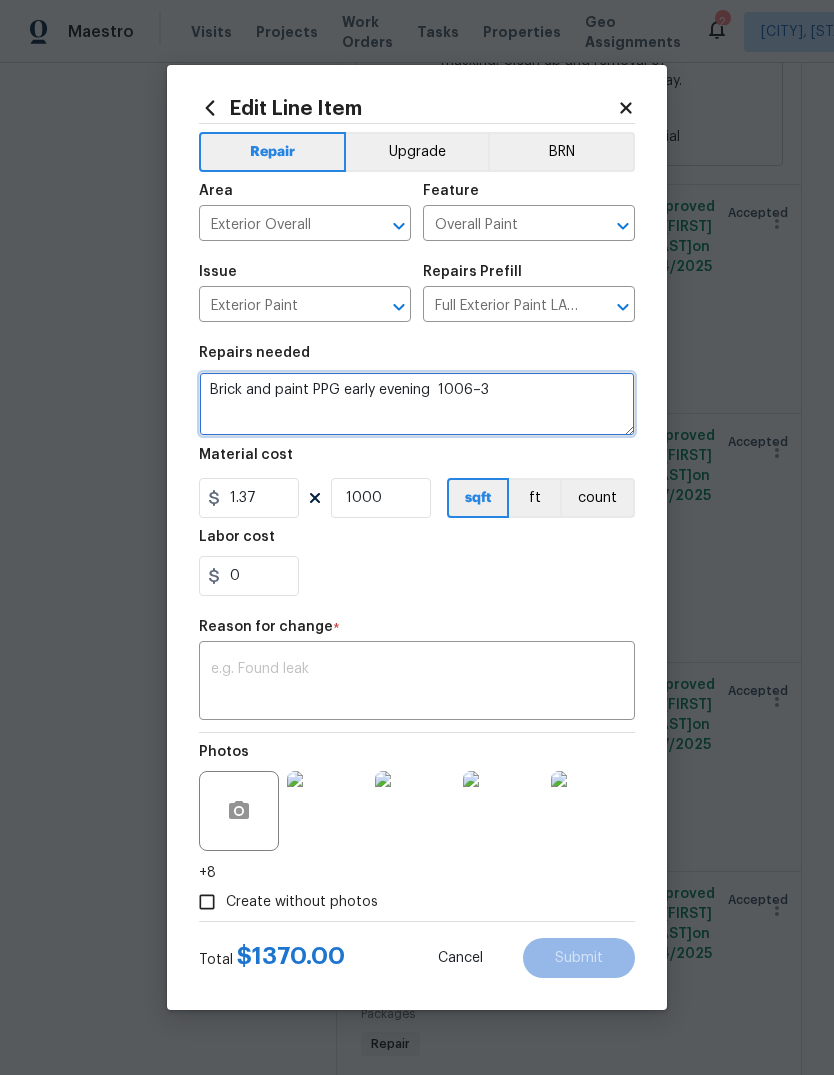 click on "Brick and paint PPG early evening  1006–3" at bounding box center [417, 404] 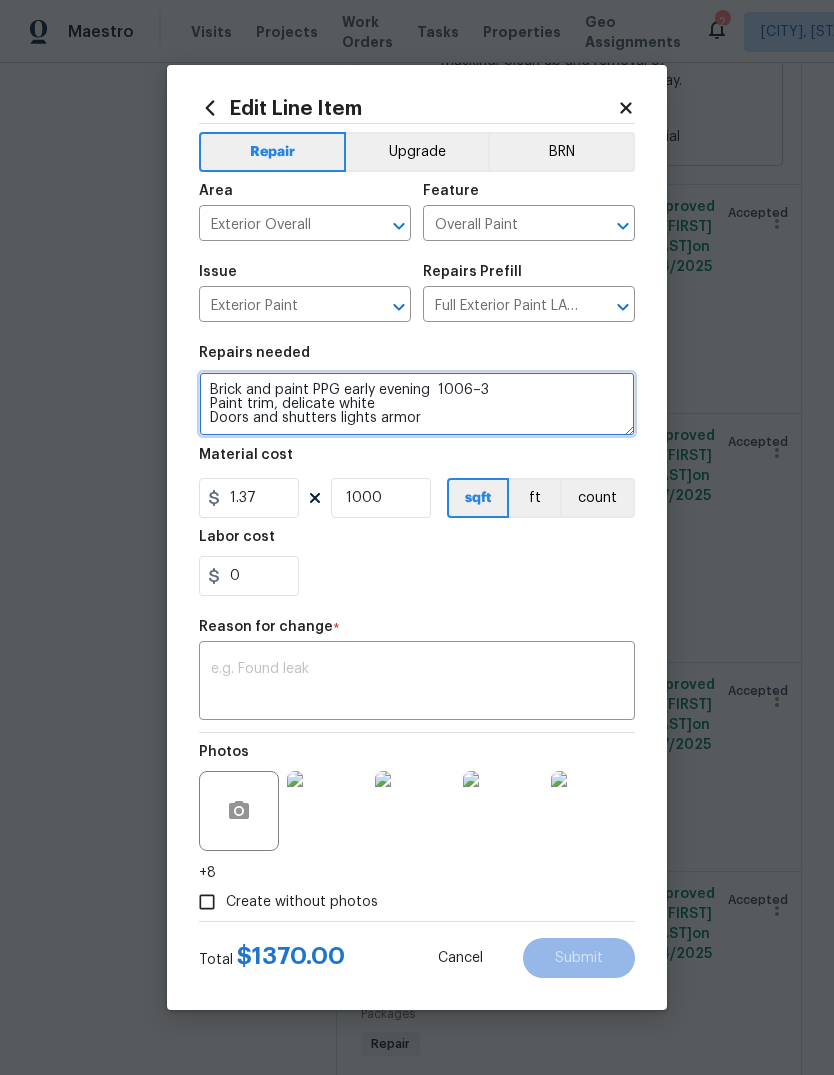 click on "Brick and paint PPG early evening  1006–3
Paint trim, delicate white
Doors and shutters lights armor" at bounding box center (417, 404) 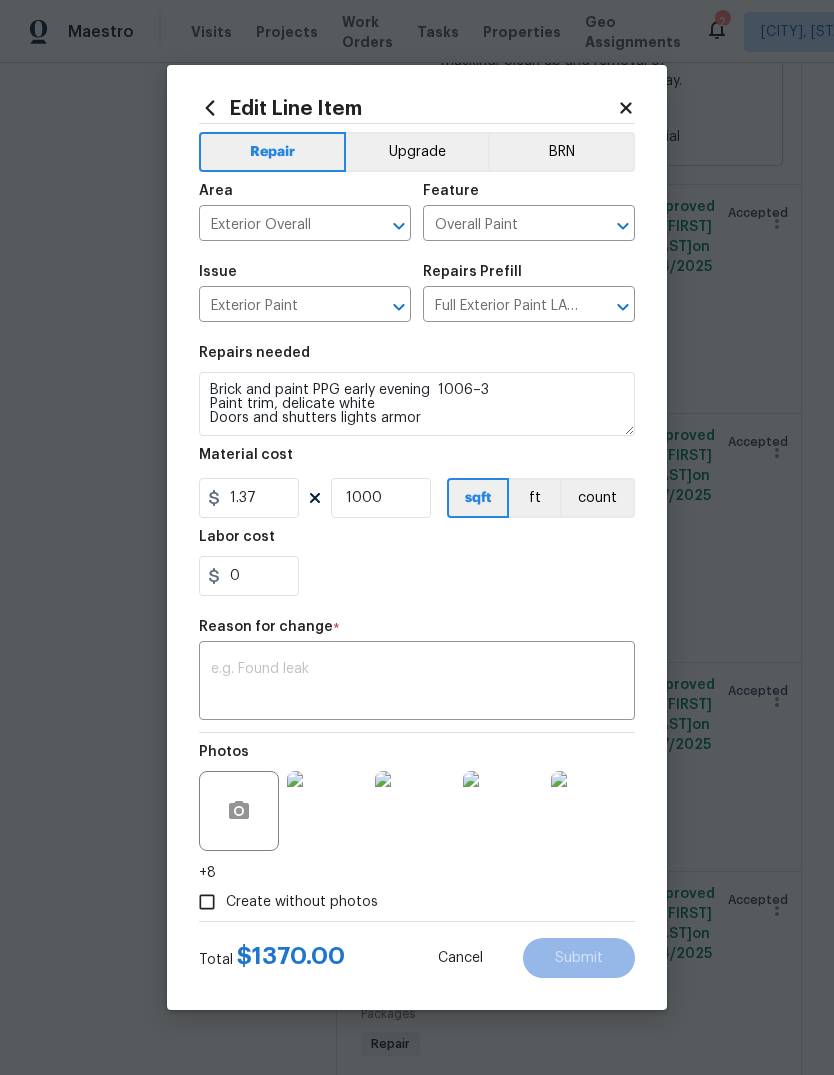 click on "0" at bounding box center [417, 576] 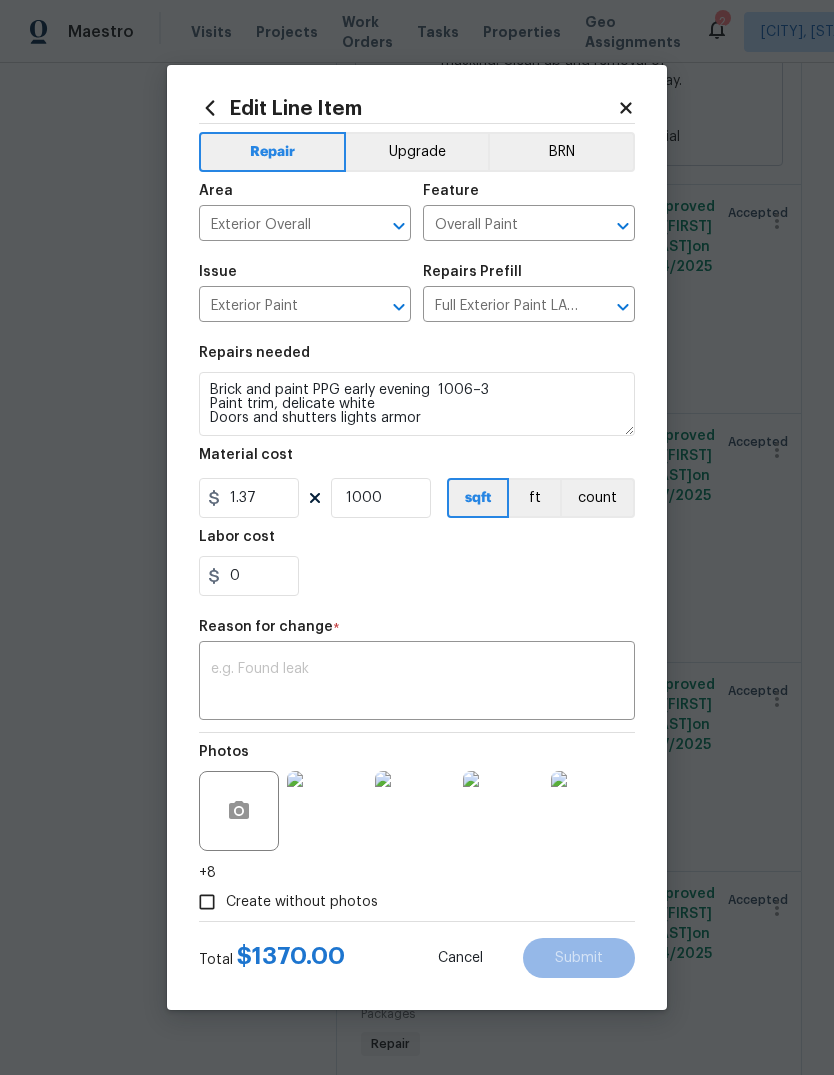 click on "Maestro Visits Projects Work Orders Tasks Properties Geo Assignments 2 Cincinnati, OH Robert Carl All work orders 591 Fox Run Pl Monroe, OH 45050 Home details Vendor Info Partnership Property Services - CIN partnershippropertymanagement@gmail.com (513) 460-3179 Partnership Property Services - CIN Vendor Accepted Reference:   10AX7C6X516PF-69cbe7d42 Project Renovation   8/5/2025  -  8/13/2025 Work Order Timeline 8/8/2025  -  8/13/2025 Total Budget $11,206.51 Assigned HPM Robert Carl Line Items Progress Updates Attachments Invoices Line Items Add line item Siding Exterior Overall - Siding Upgrade Replace exterior front columns with new 6 x 6 wood columns and stain or paint to match per my direction.
Replace curved trim boards with flat or if unnecessary, we can remove it and not reinstall. Please verify first.
Prep and paint any new front trim, per my direction $418.84   4 Approved by  Robert Hamilton  on   8/7/2025 Accepted Window treatments are present Interior Overall - Walls and Ceiling Repair $30.00   3" at bounding box center (417, 537) 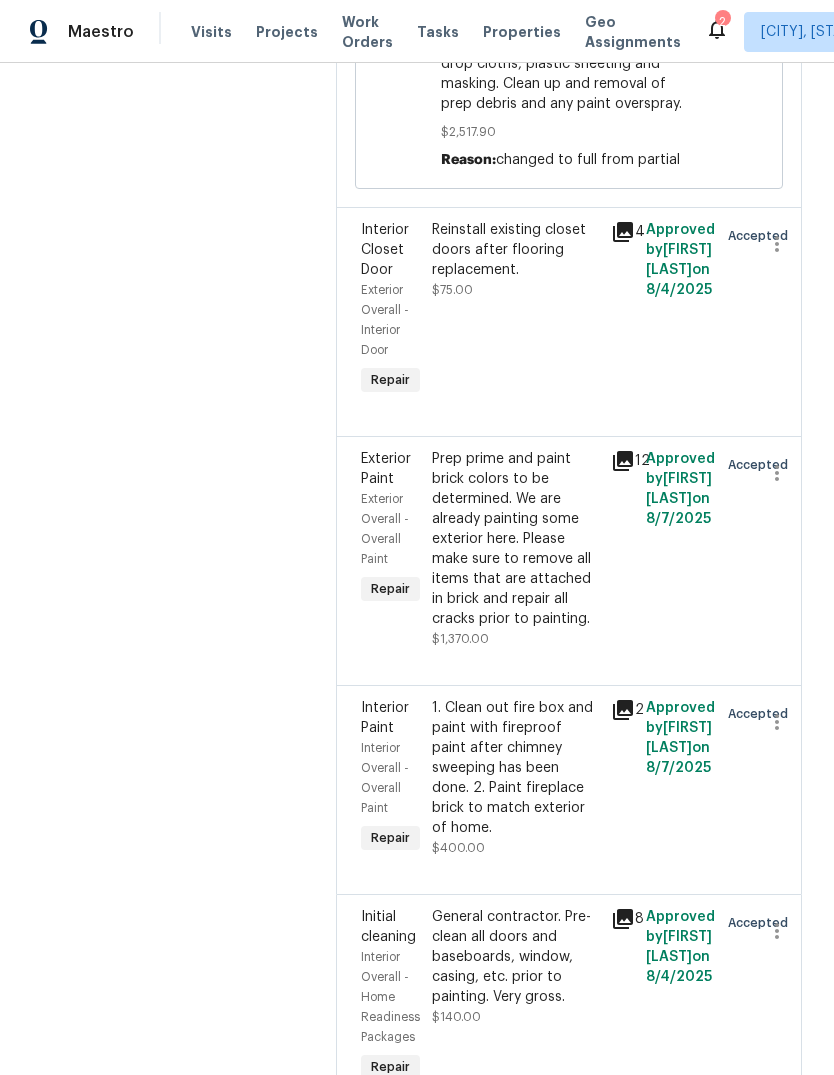 scroll, scrollTop: 8224, scrollLeft: 0, axis: vertical 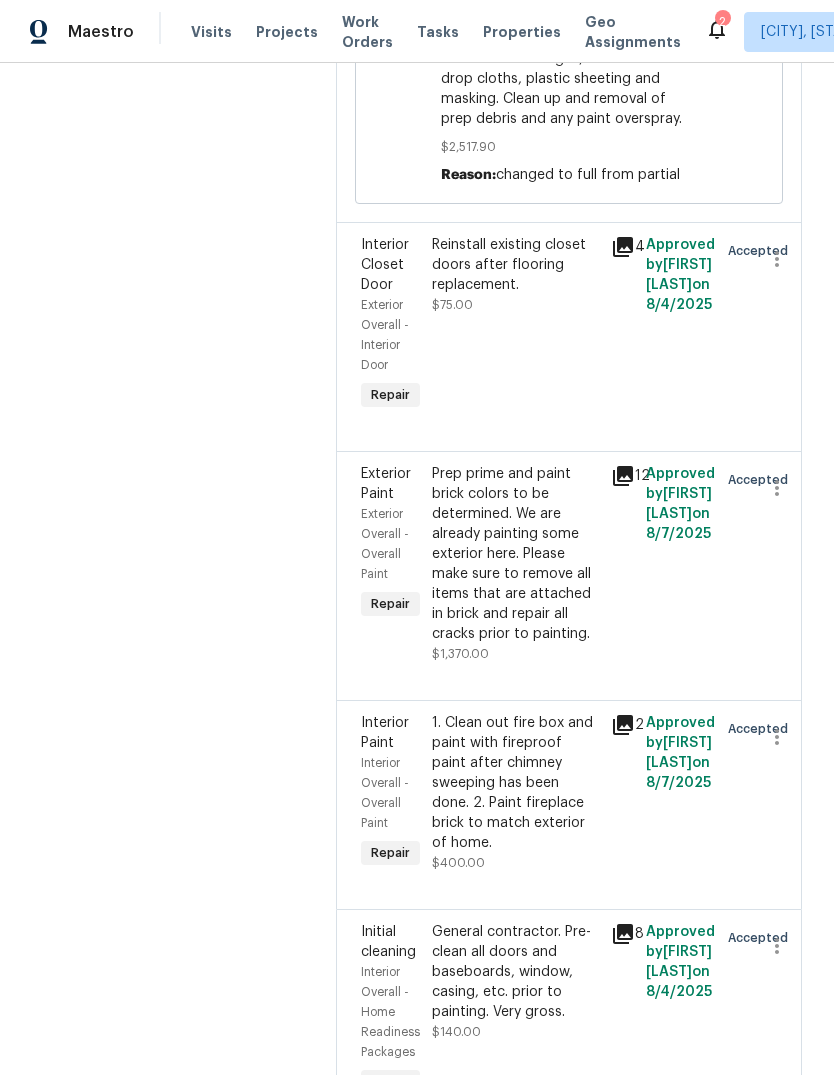 click on "Prep prime and paint brick colors to be determined. We are already painting some exterior here. Please make sure to remove all items that are attached in brick and repair all cracks prior to painting." at bounding box center [515, 554] 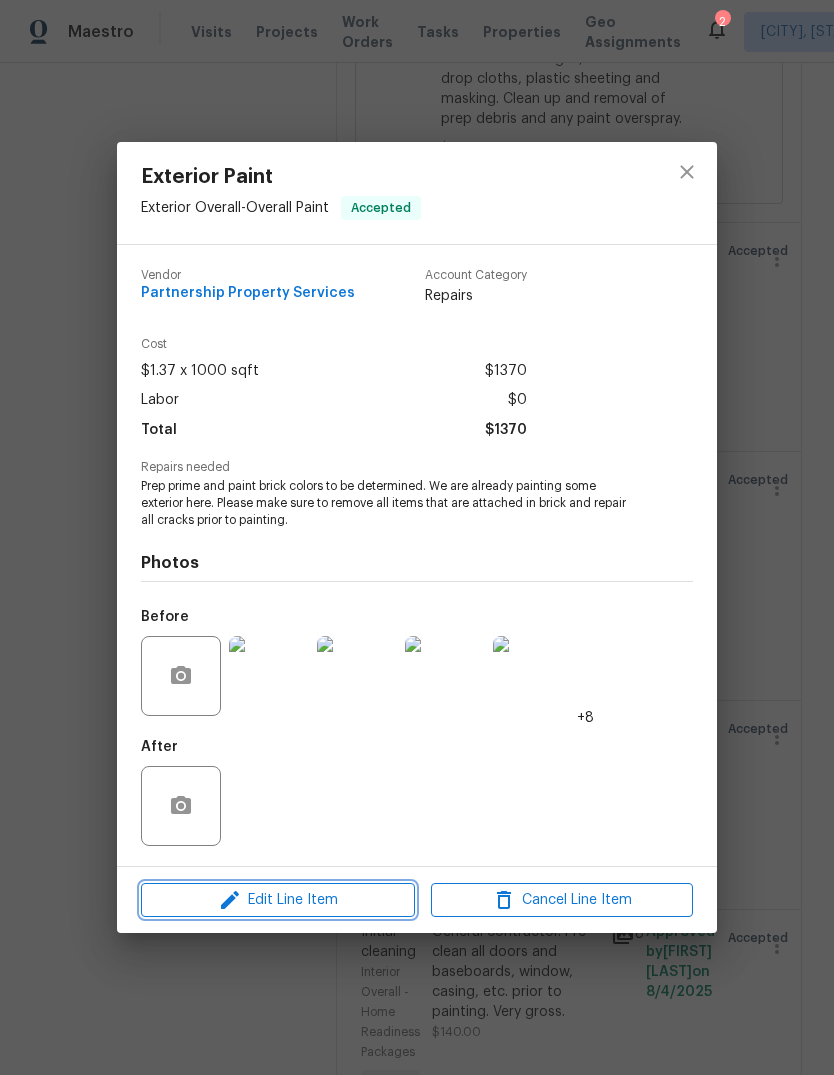 click on "Edit Line Item" at bounding box center [278, 900] 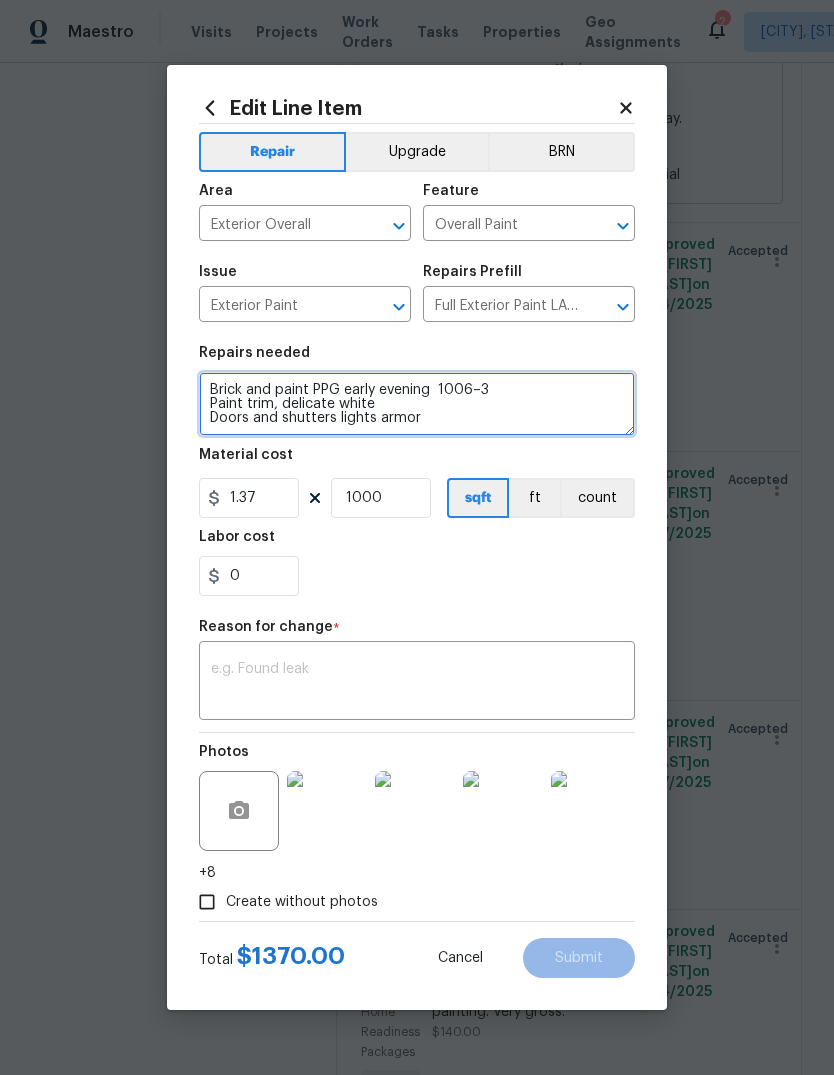 click on "Brick and paint PPG early evening  1006–3
Paint trim, delicate white
Doors and shutters lights armor" at bounding box center (417, 404) 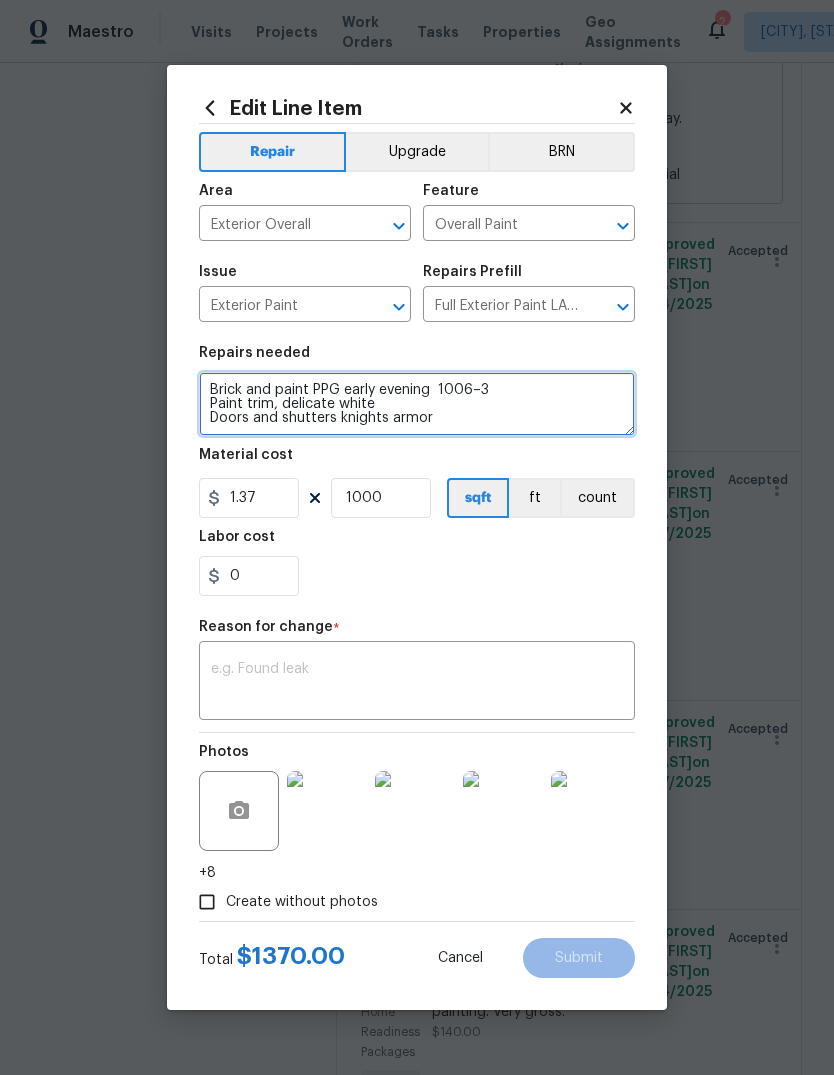 click on "Brick and paint PPG early evening  1006–3
Paint trim, delicate white
Doors and shutters knights armor" at bounding box center (417, 404) 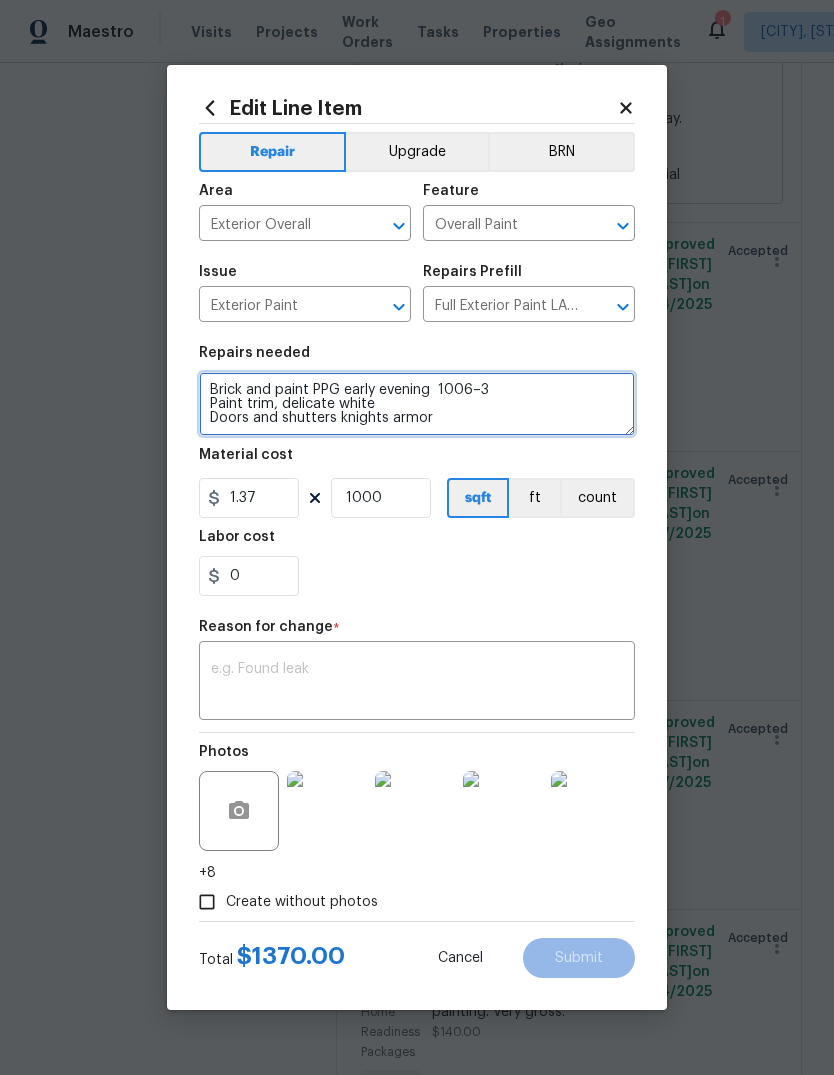 click on "Brick and paint PPG early evening  1006–3
Paint trim, delicate white
Doors and shutters knights armor" at bounding box center [417, 404] 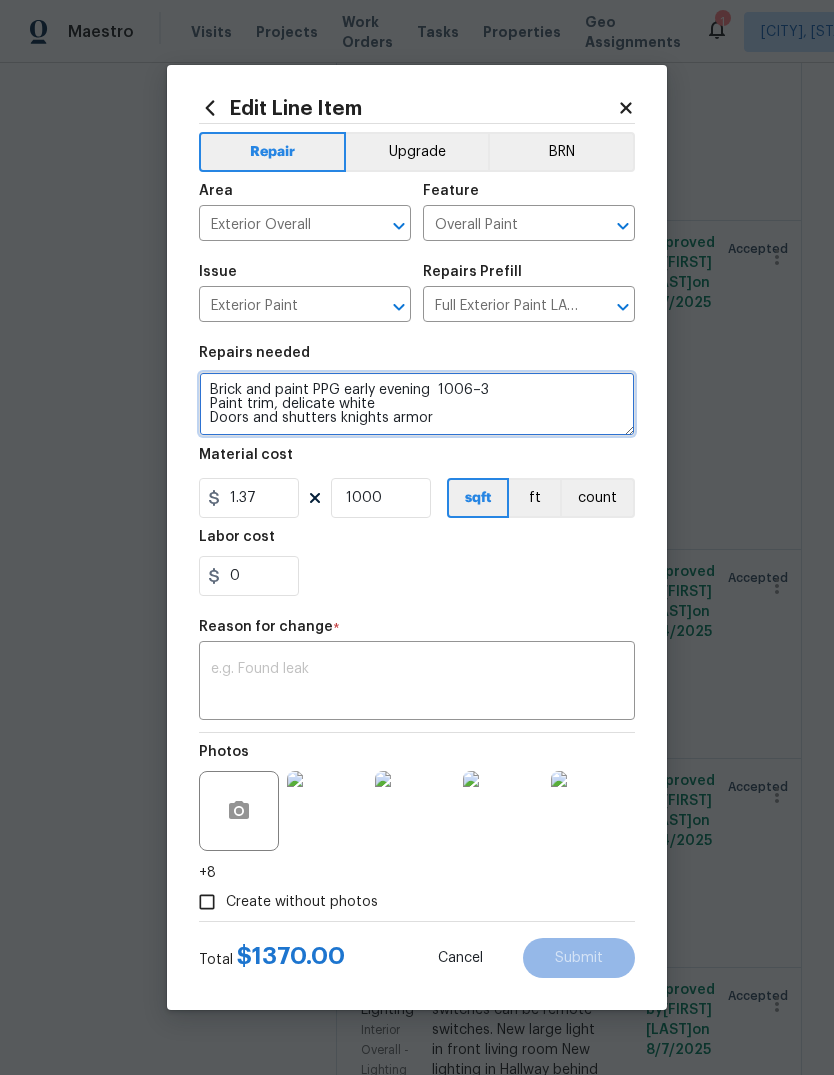 type on "Brick and paint PPG early evening  1006–3
Paint trim, delicate white
Doors and shutters knights armor" 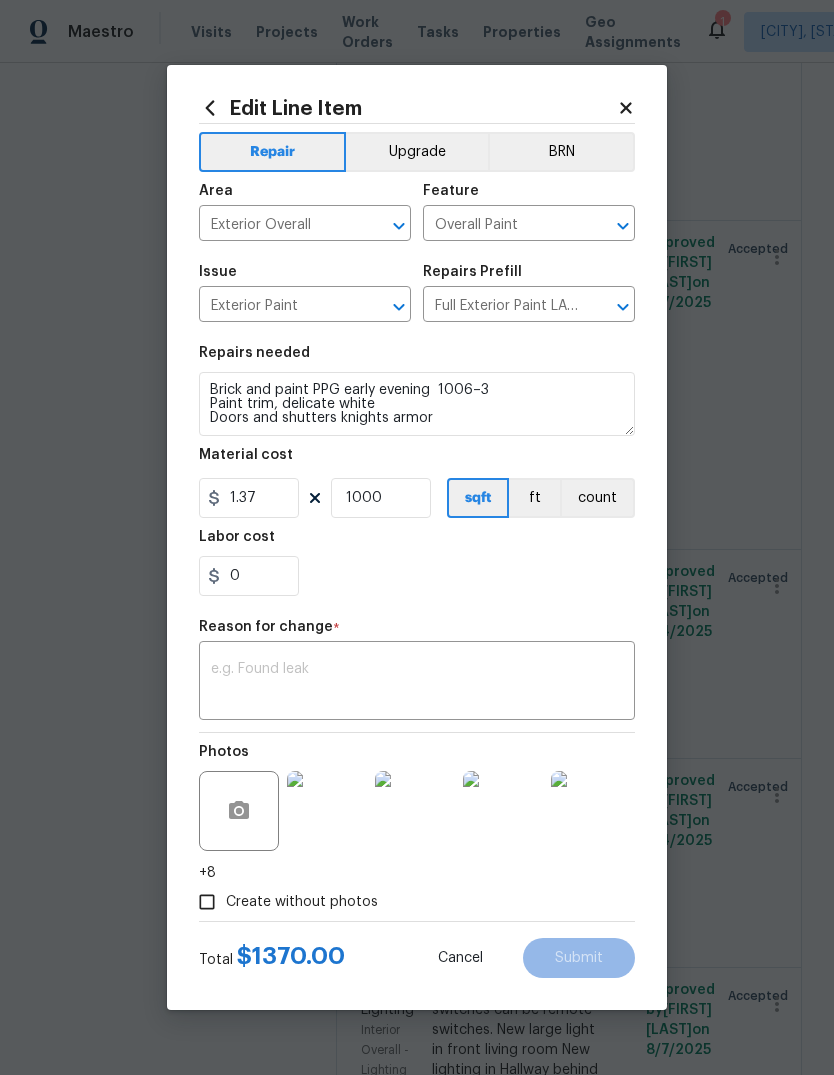 click on "Maestro Visits Projects Work Orders Tasks Properties Geo Assignments 1 Cincinnati, OH Robert Carl All work orders 591 Fox Run Pl Monroe, OH 45050 Home details Vendor Info Partnership Property Services - CIN partnershippropertymanagement@gmail.com (513) 460-3179 Partnership Property Services - CIN Vendor Accepted Reference:   10AX7C6X516PF-69cbe7d42 Project Renovation   8/5/2025  -  8/13/2025 Work Order Timeline 8/8/2025  -  8/13/2025 Total Budget $11,206.51 Assigned HPM Robert Carl Line Items Progress Updates Attachments Invoices Line Items Add line item Siding Exterior Overall - Siding Upgrade Replace exterior front columns with new 6 x 6 wood columns and stain or paint to match per my direction.
Replace curved trim boards with flat or if unnecessary, we can remove it and not reinstall. Please verify first.
Prep and paint any new front trim, per my direction $418.84   4 Approved by  Robert Hamilton  on   8/7/2025 Accepted Window treatments are present Interior Overall - Walls and Ceiling Repair $30.00   3" at bounding box center [417, 537] 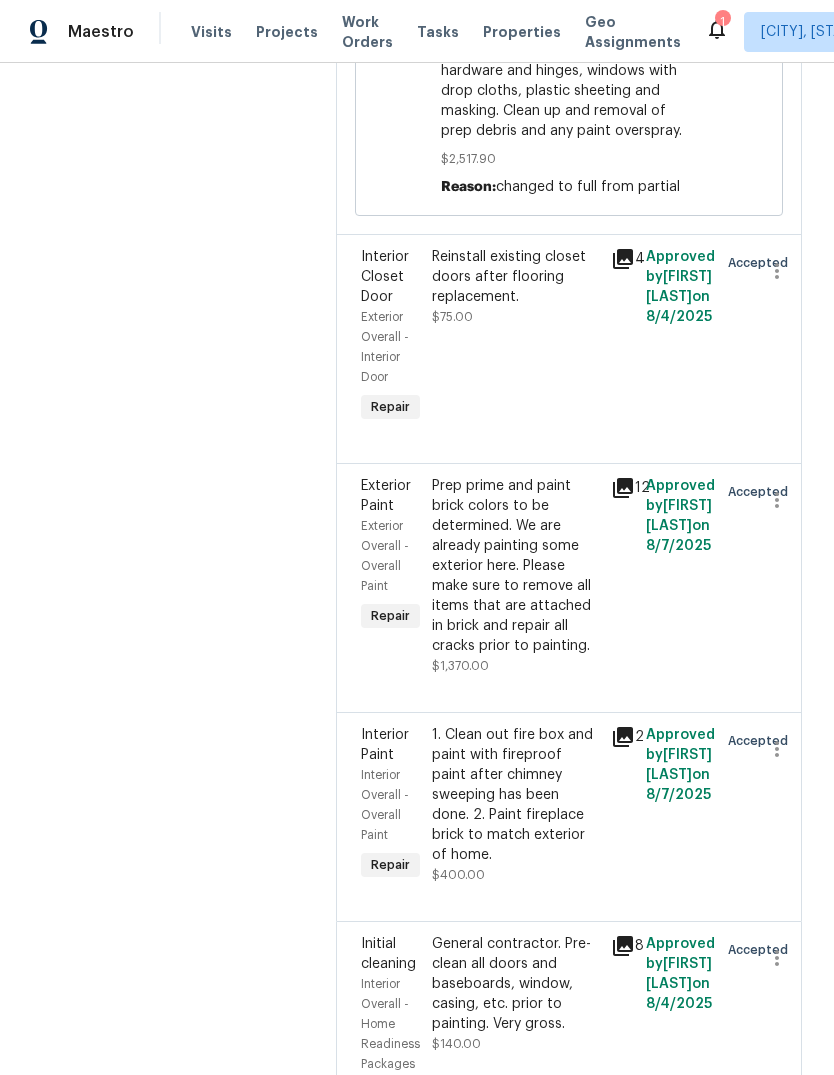scroll, scrollTop: 8235, scrollLeft: 0, axis: vertical 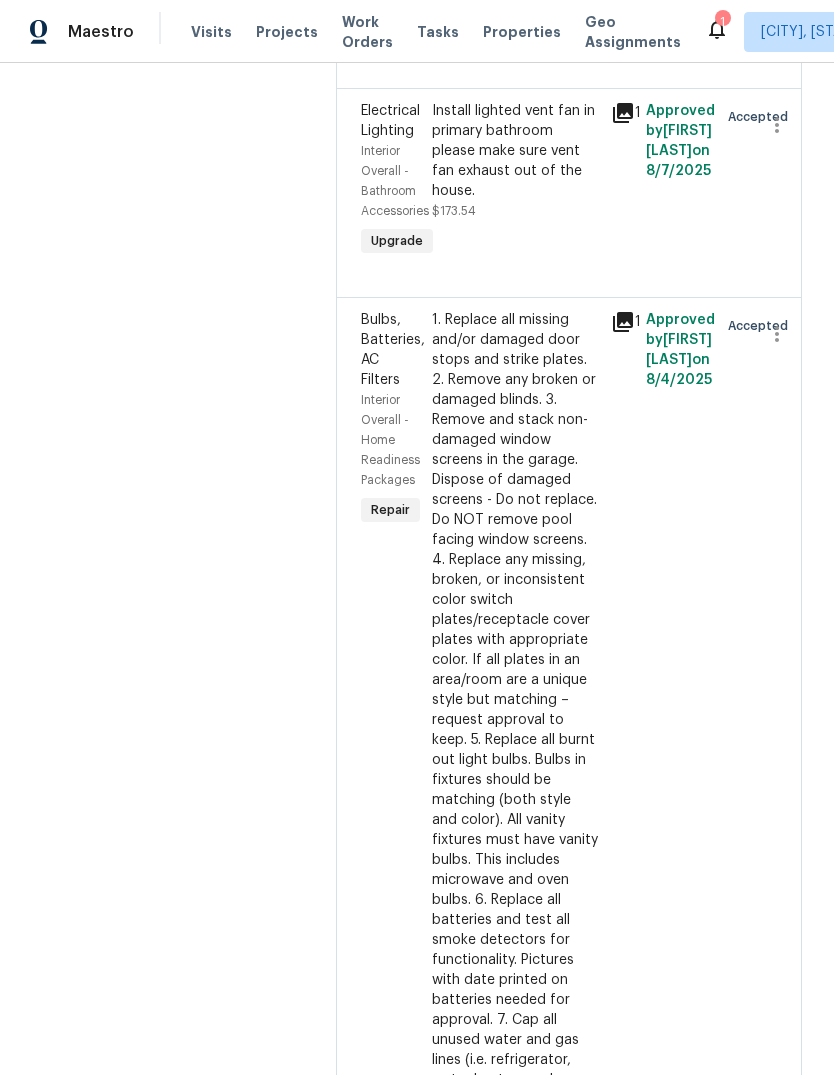click at bounding box center [765, 750] 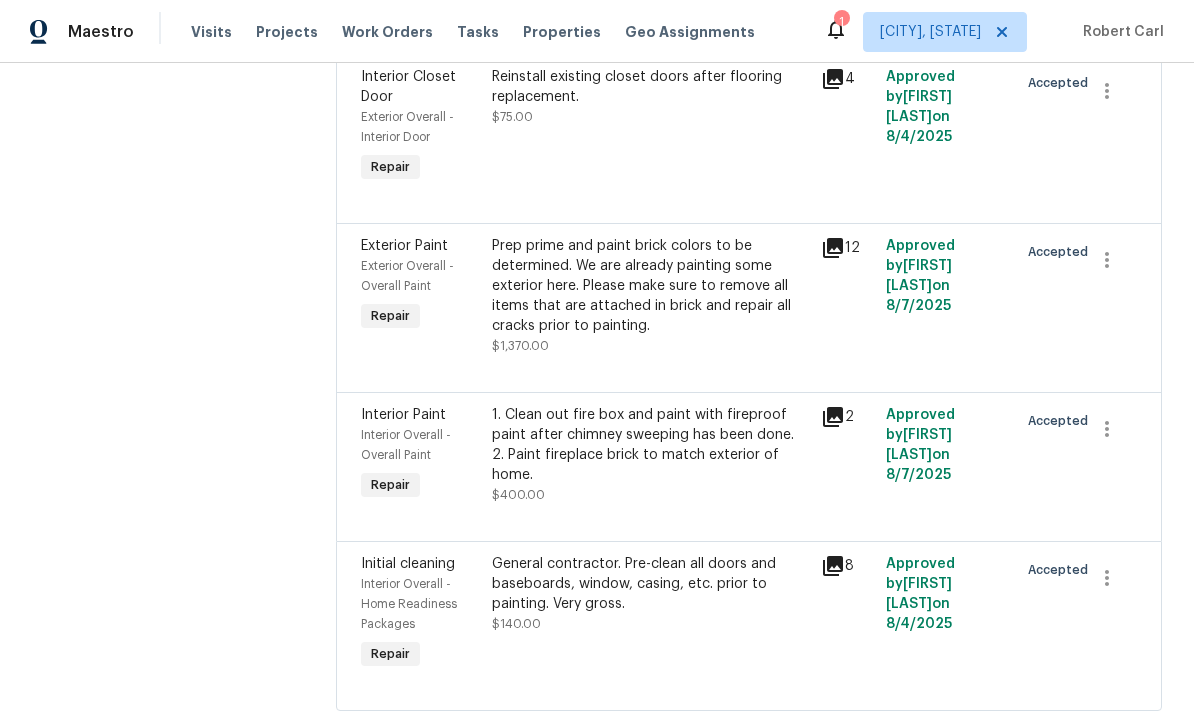 scroll, scrollTop: 5423, scrollLeft: 0, axis: vertical 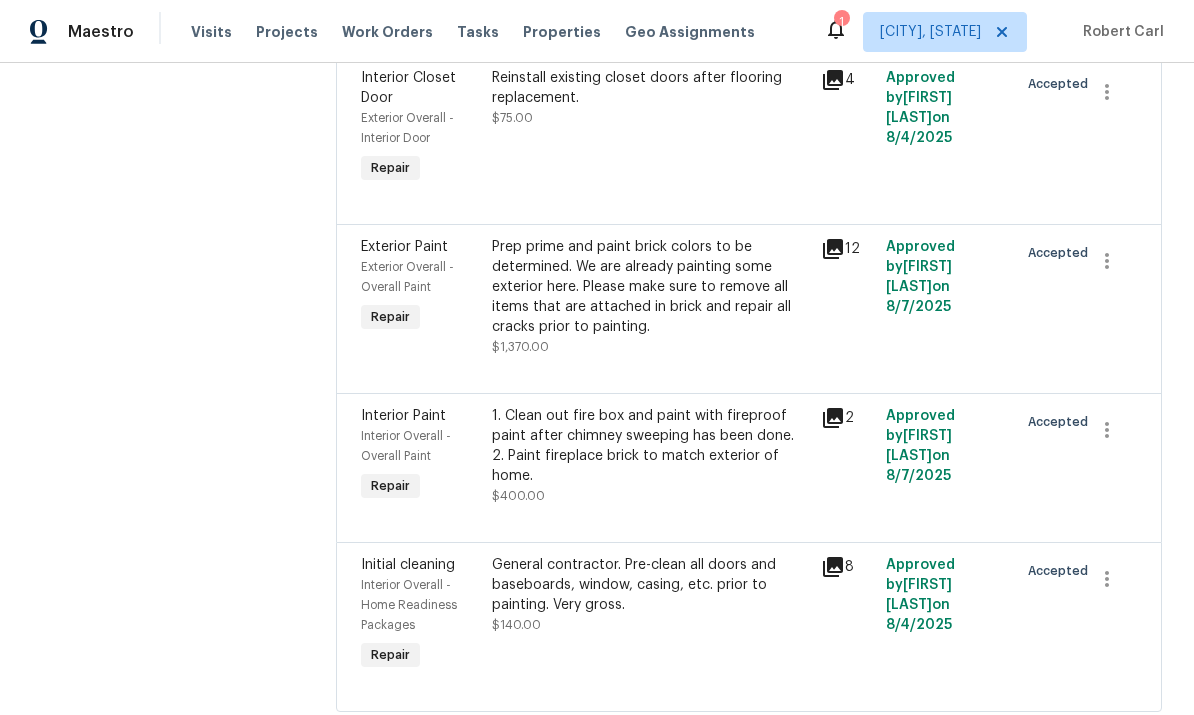 click on "Prep prime and paint brick colors to be determined. We are already painting some exterior here. Please make sure to remove all items that are attached in brick and repair all cracks prior to painting." at bounding box center [650, 287] 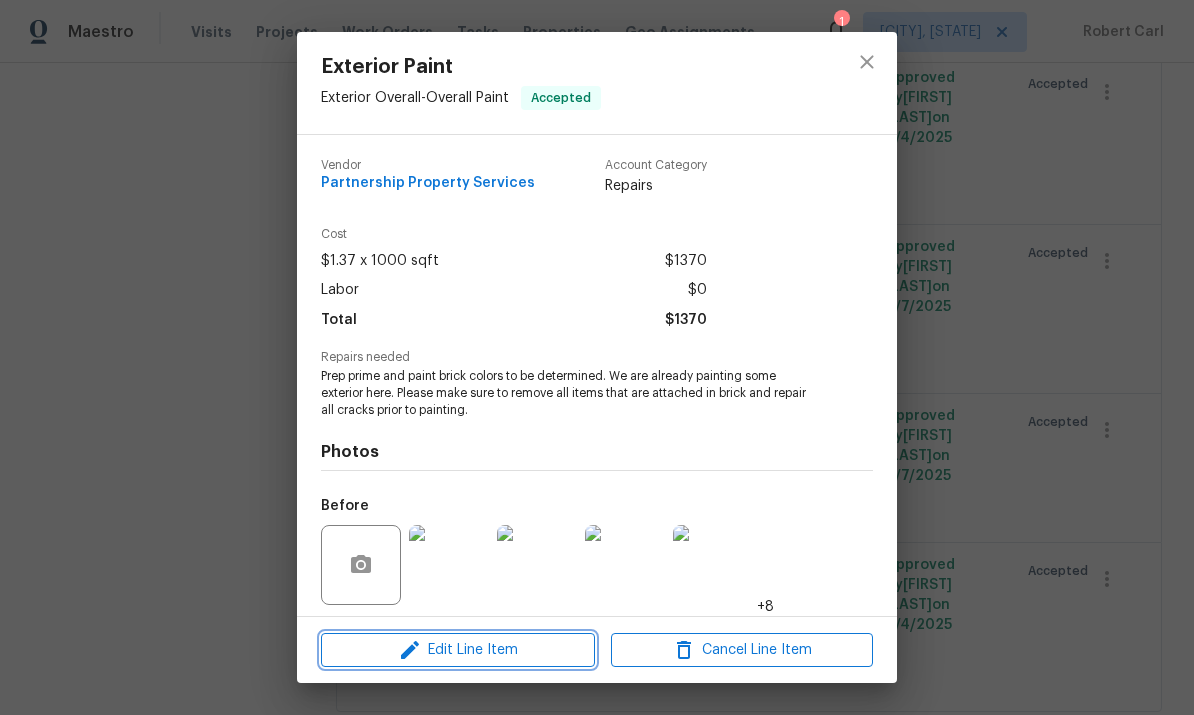 click on "Edit Line Item" at bounding box center (458, 650) 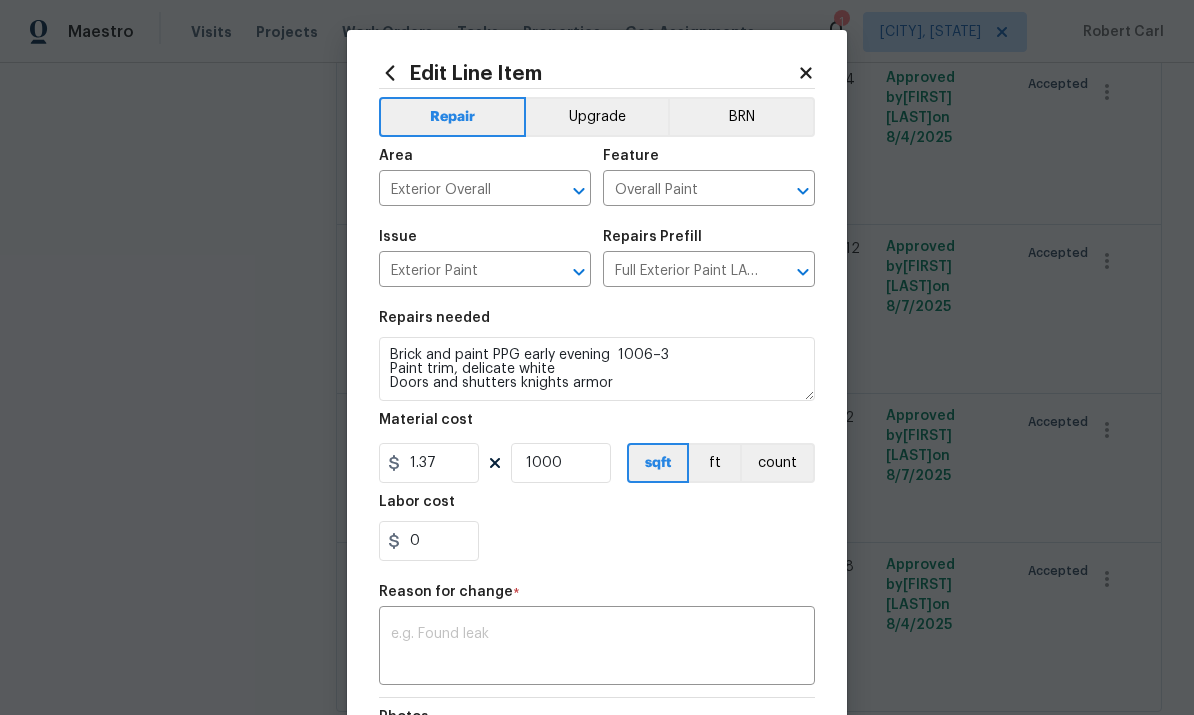 scroll, scrollTop: 14, scrollLeft: 0, axis: vertical 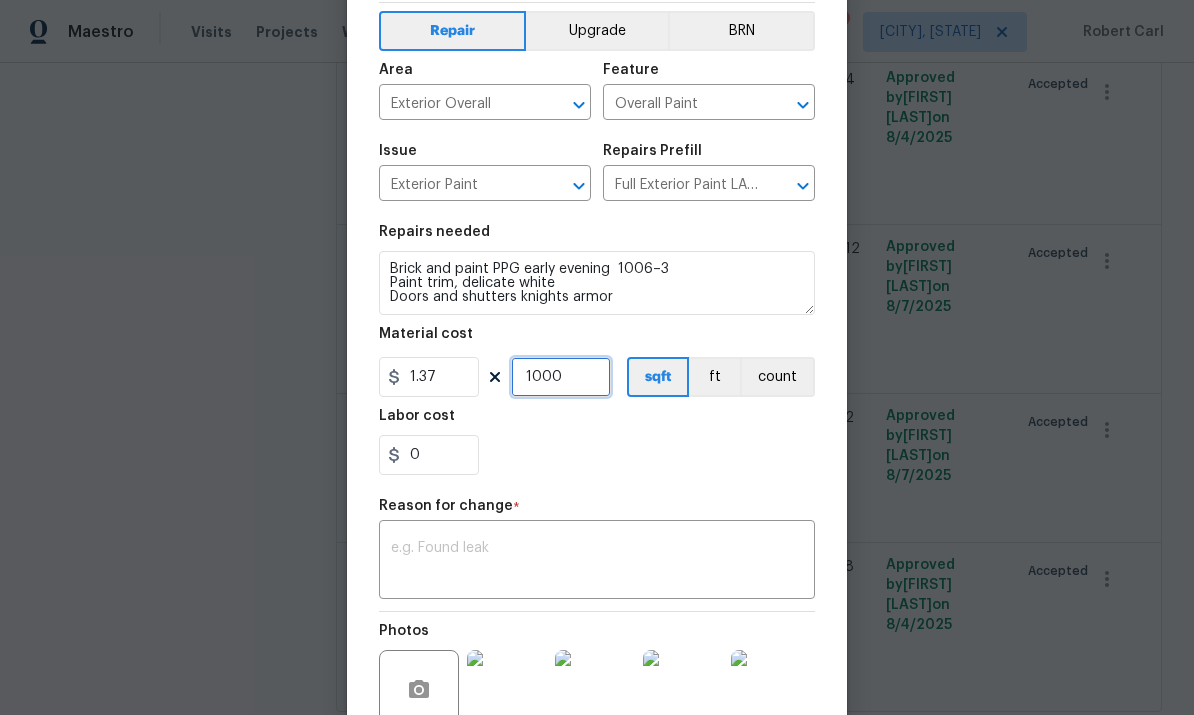 click on "1000" at bounding box center (561, 377) 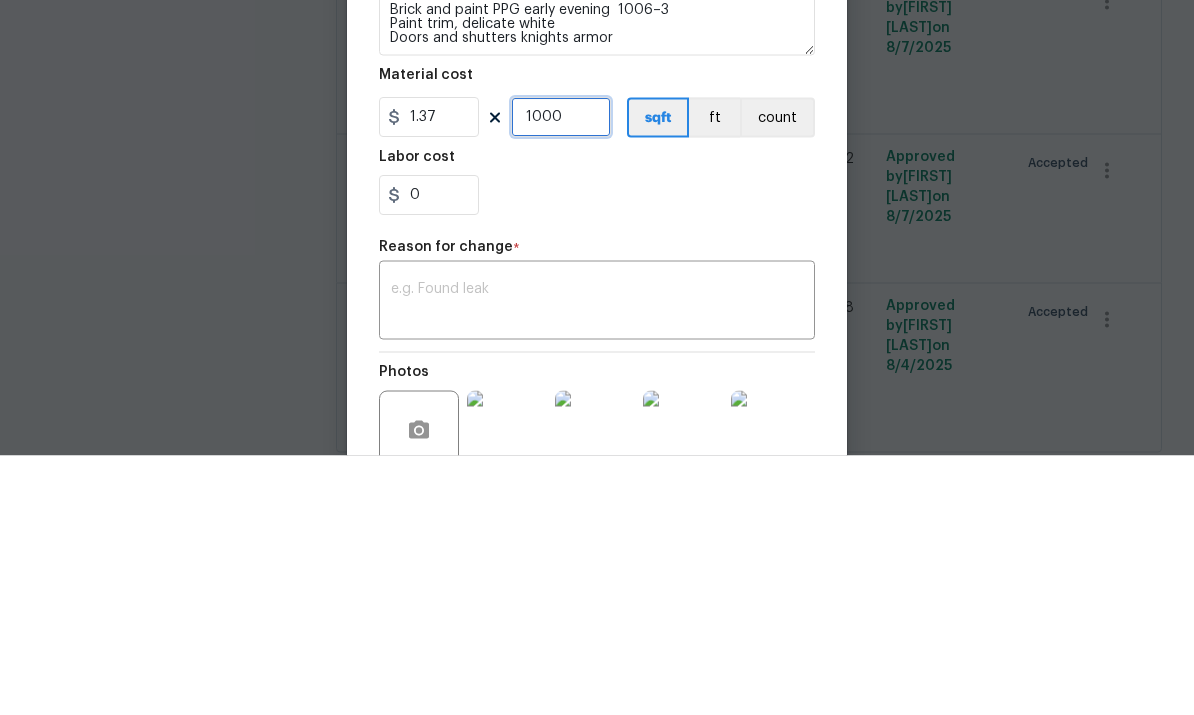 click on "1000" at bounding box center (561, 377) 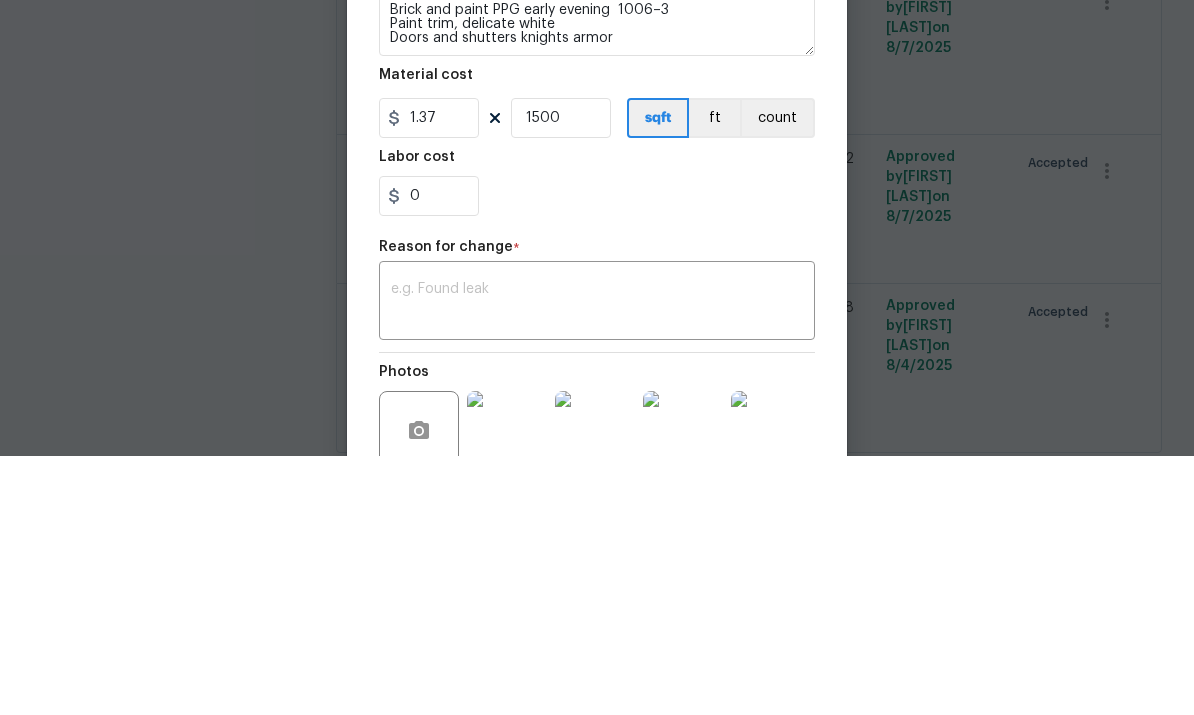 scroll, scrollTop: 75, scrollLeft: 0, axis: vertical 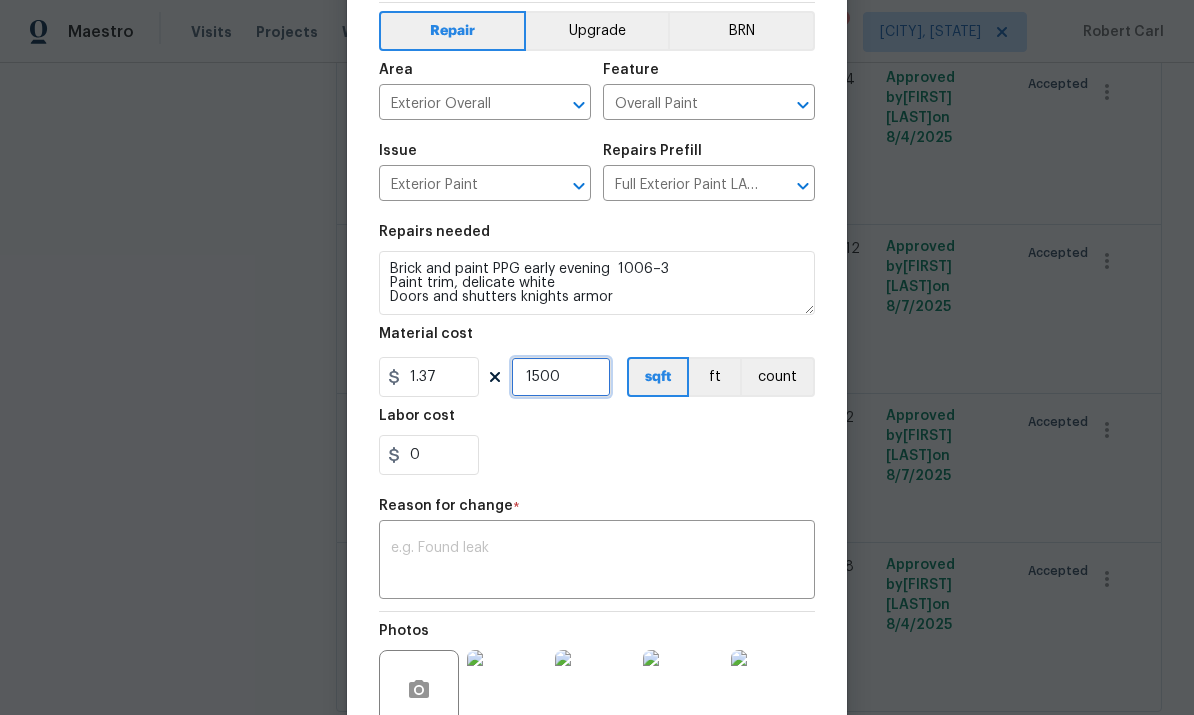 type on "1500" 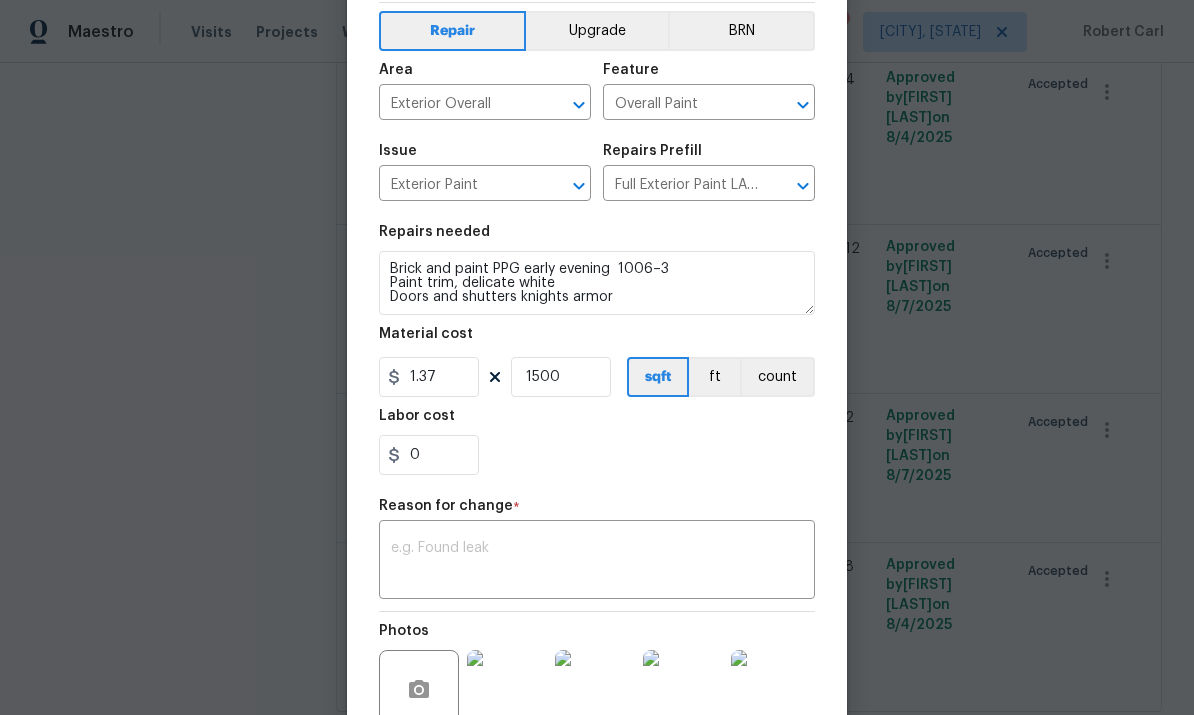 click on "0" at bounding box center (597, 455) 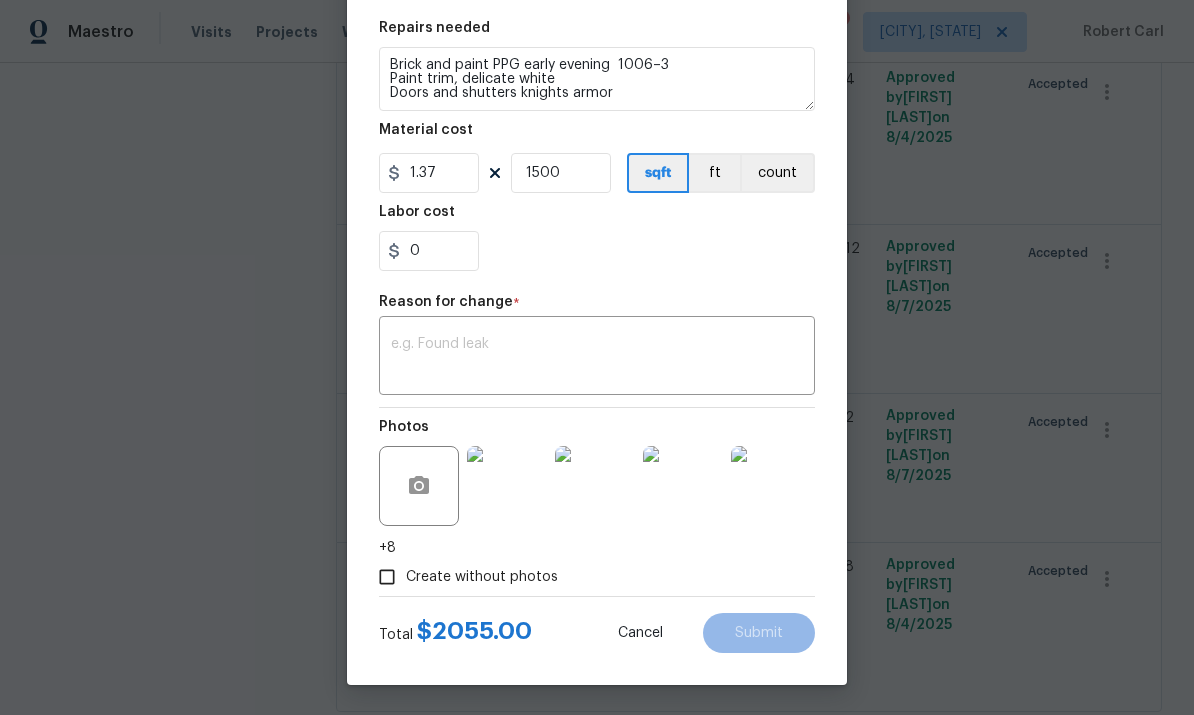 scroll, scrollTop: 294, scrollLeft: 0, axis: vertical 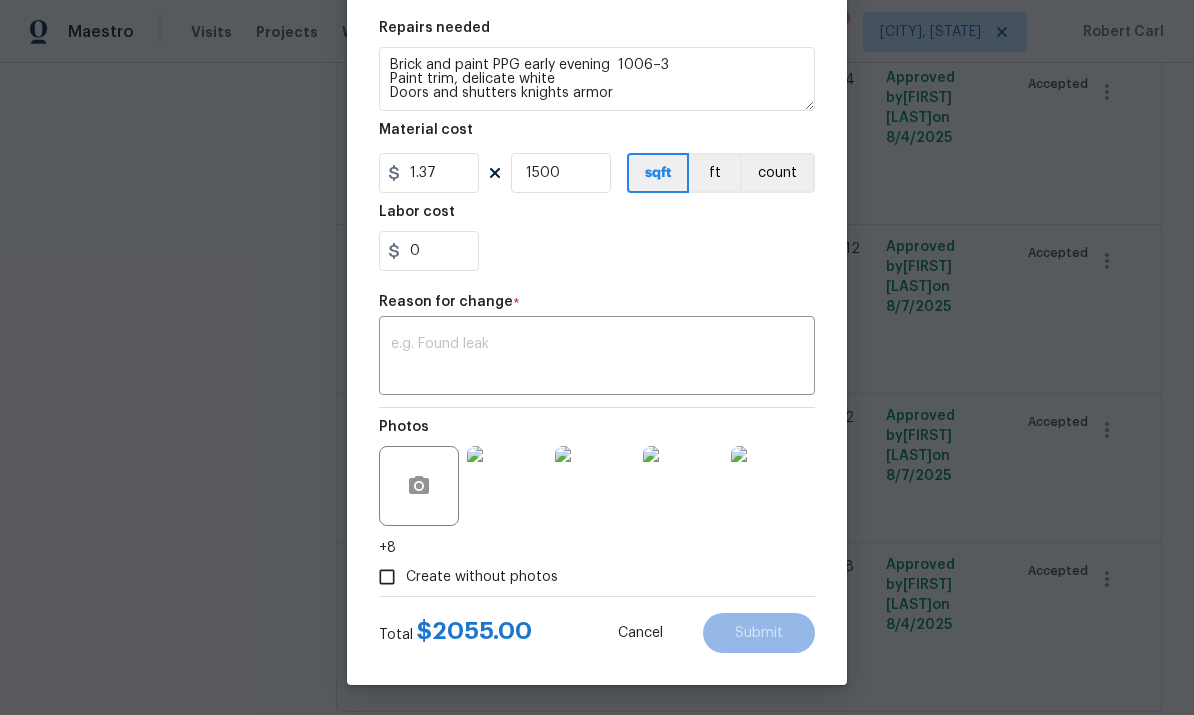 click at bounding box center (597, 358) 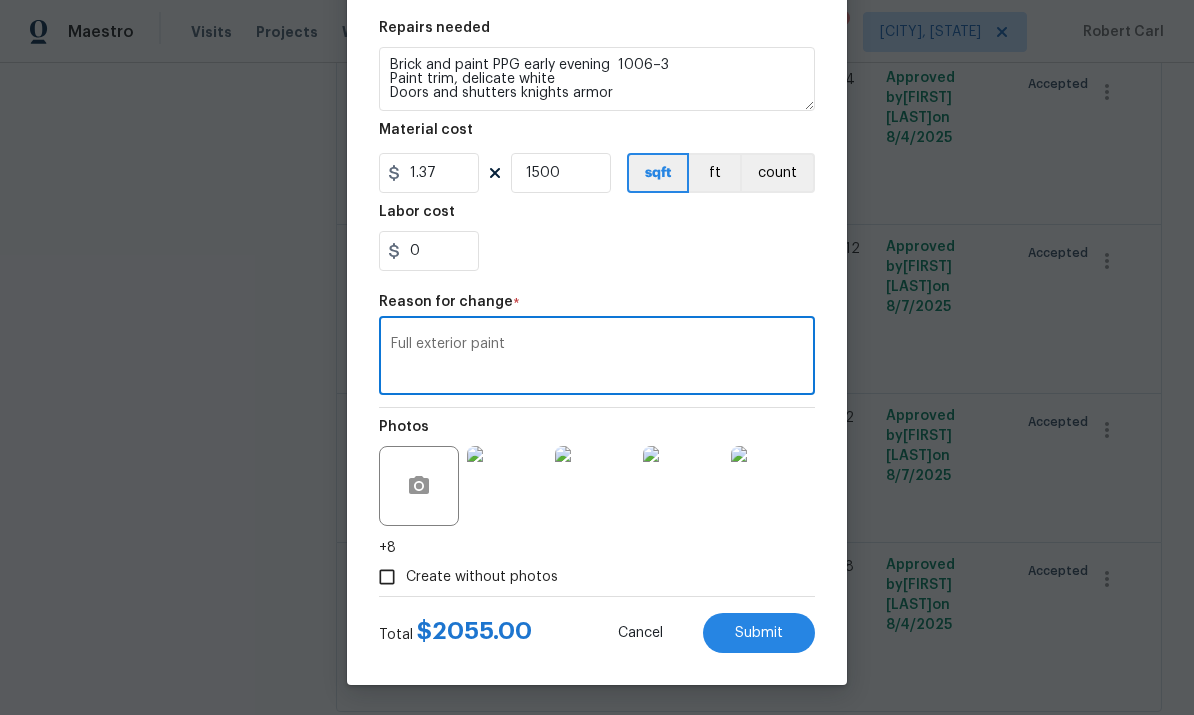 type on "Full exterior paint" 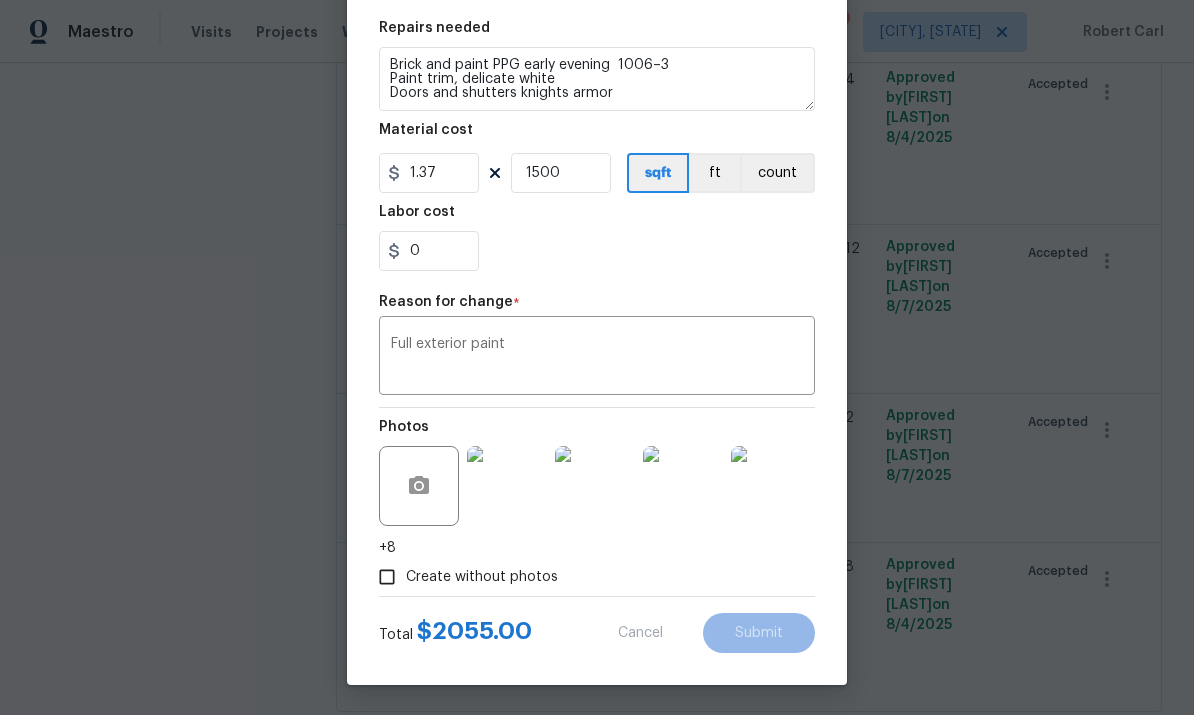 type on "Prep prime and paint brick colors to be determined. We are already painting some exterior here. Please make sure to remove all items that are attached in brick and repair all cracks prior to painting." 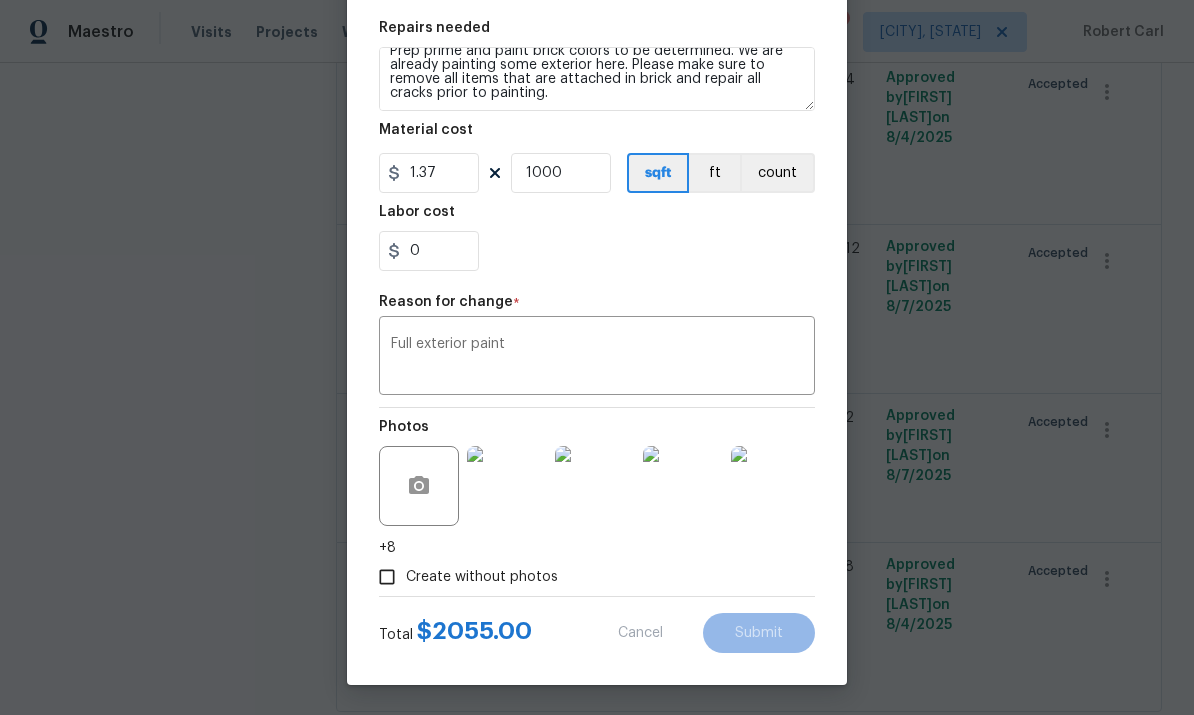 scroll, scrollTop: 274, scrollLeft: 0, axis: vertical 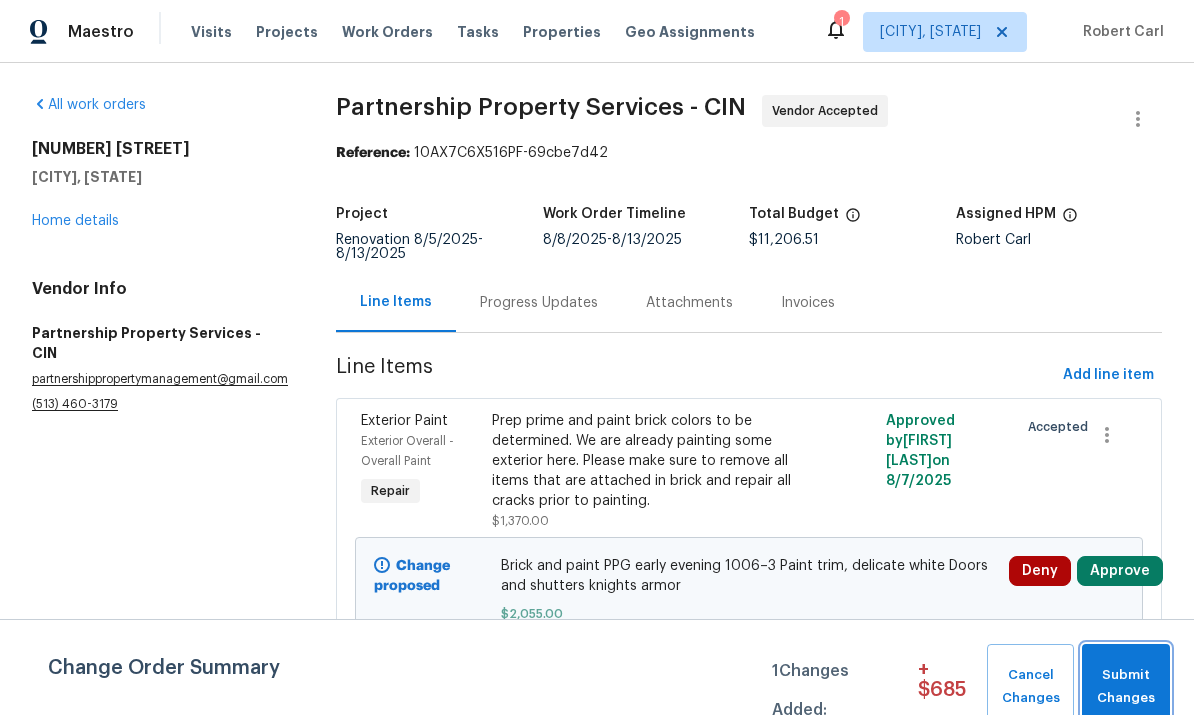 click on "Submit Changes" at bounding box center (1126, 687) 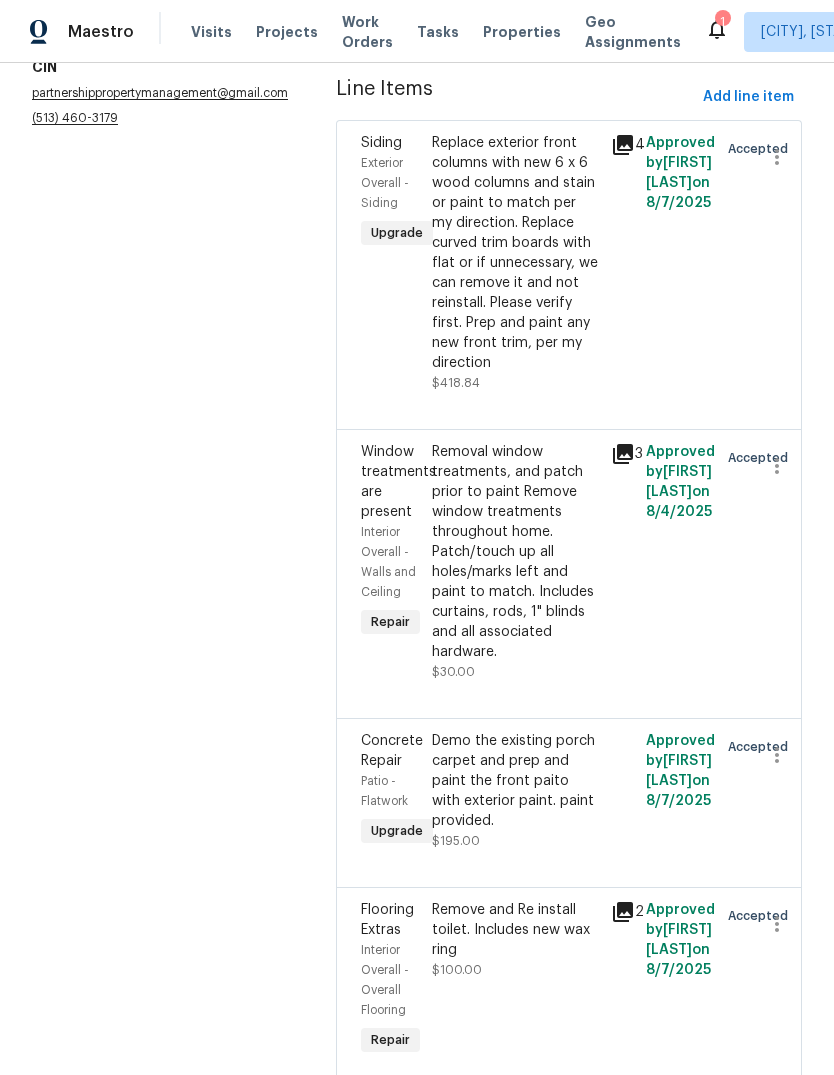 scroll, scrollTop: 284, scrollLeft: 0, axis: vertical 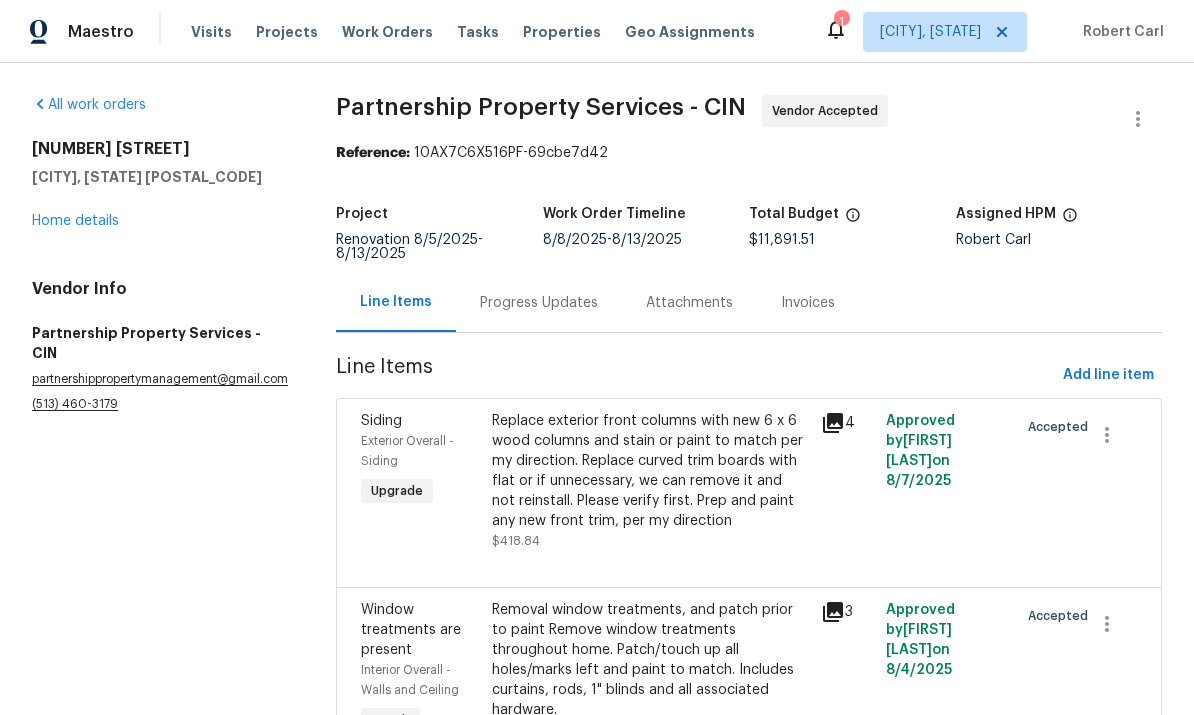 click on "Removal window treatments, and patch prior to paint
Remove window treatments throughout home. Patch/touch up all holes/marks left and paint to match. Includes curtains, rods,  1" blinds and all associated hardware." at bounding box center (650, 660) 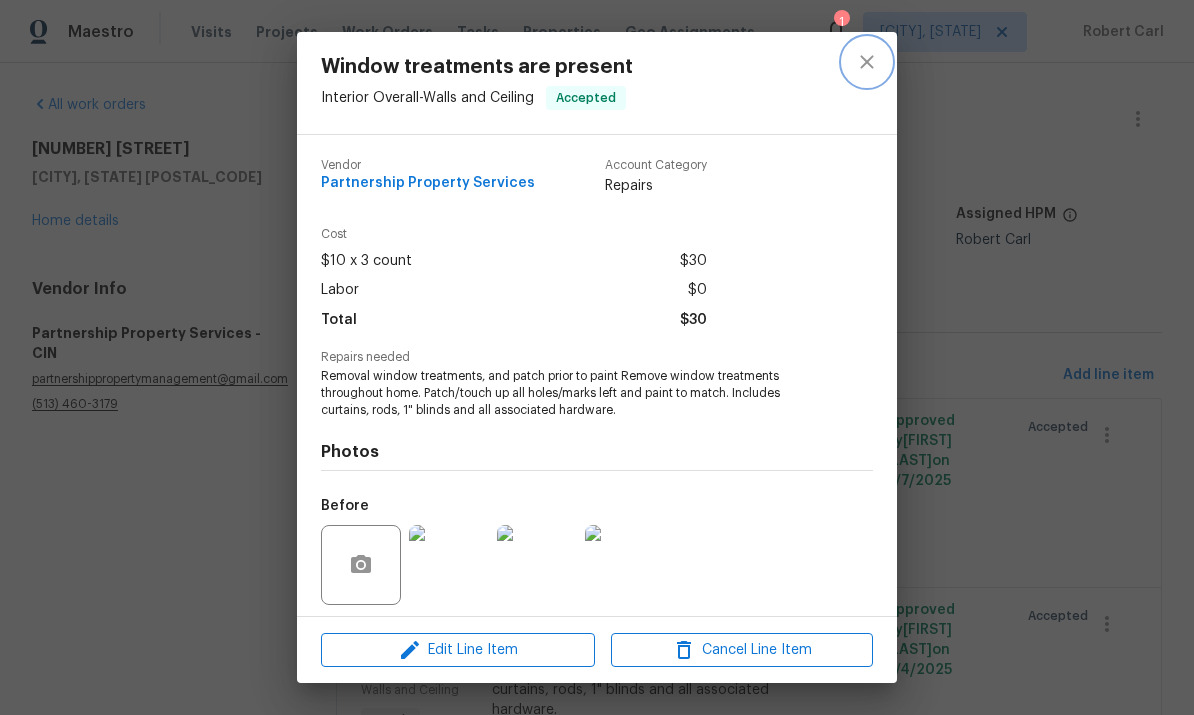 click at bounding box center [867, 62] 